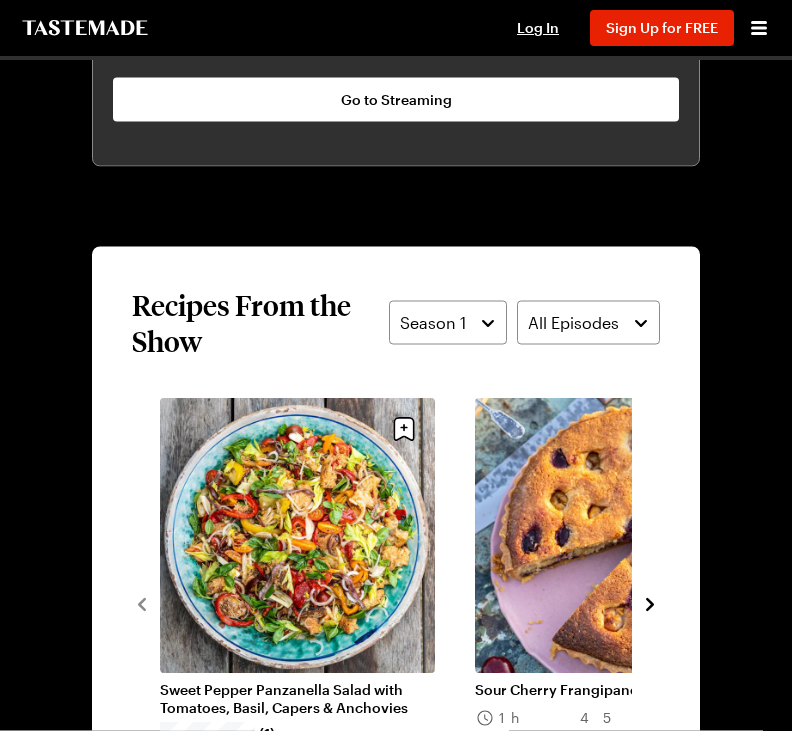 scroll, scrollTop: 1698, scrollLeft: 0, axis: vertical 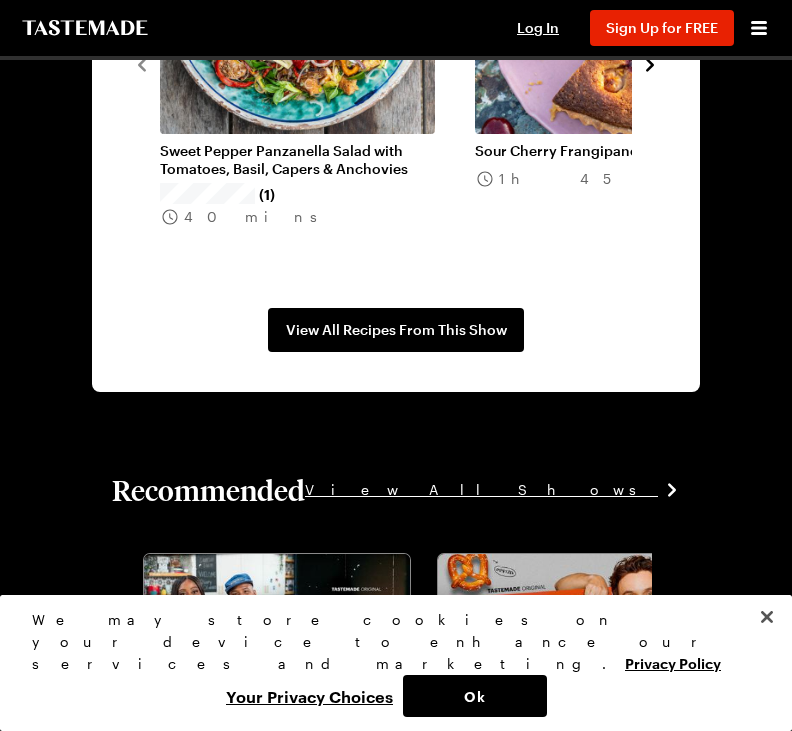 click on "View All Recipes From This Show" at bounding box center (396, 330) 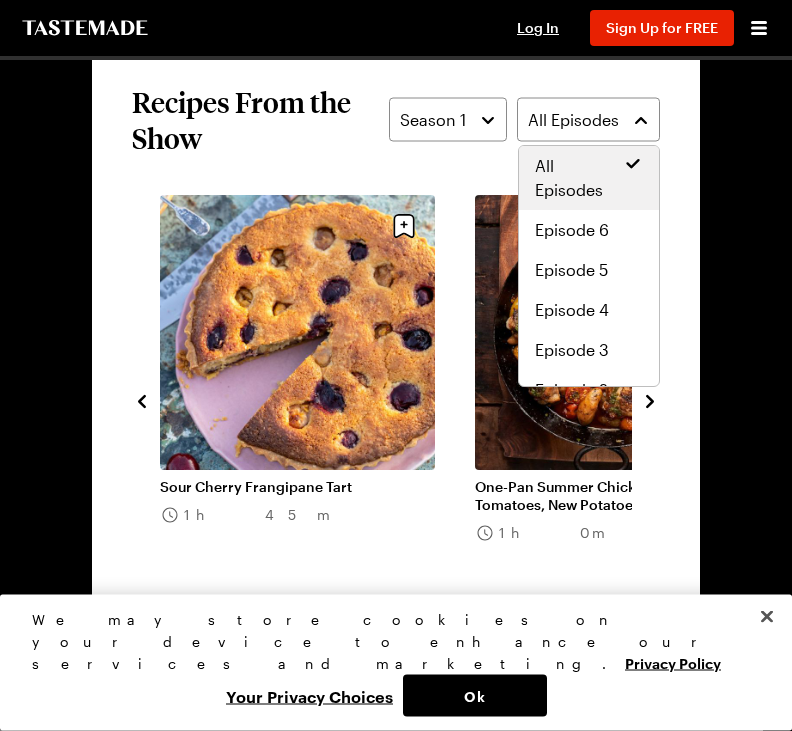 scroll, scrollTop: 1809, scrollLeft: 0, axis: vertical 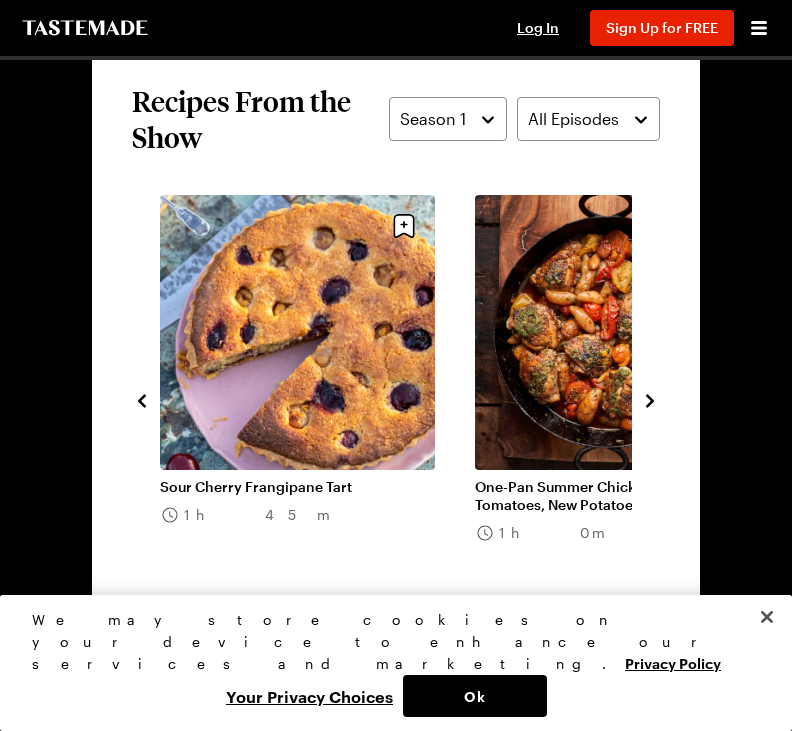 click at bounding box center [767, 617] 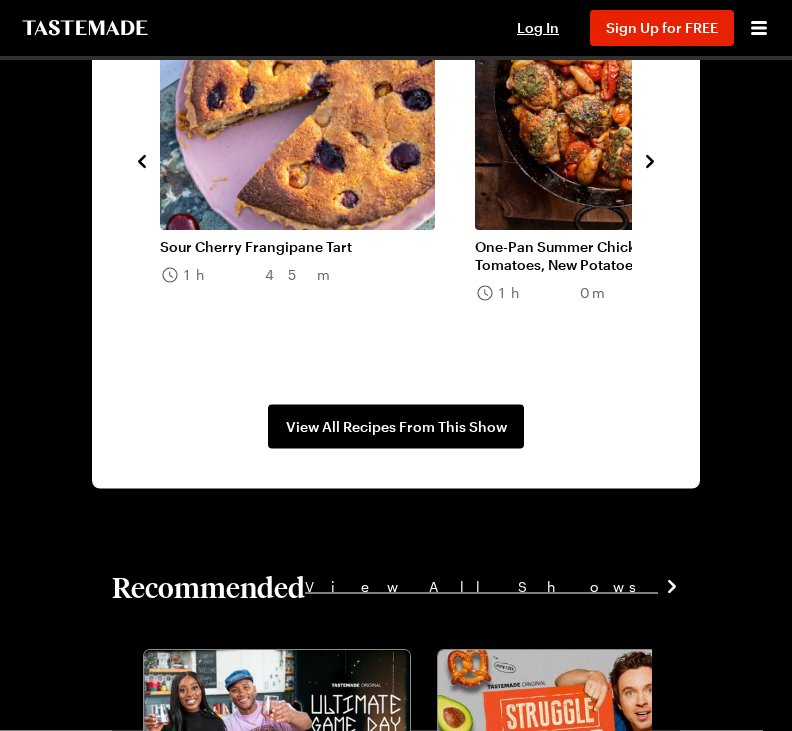 scroll, scrollTop: 2042, scrollLeft: 0, axis: vertical 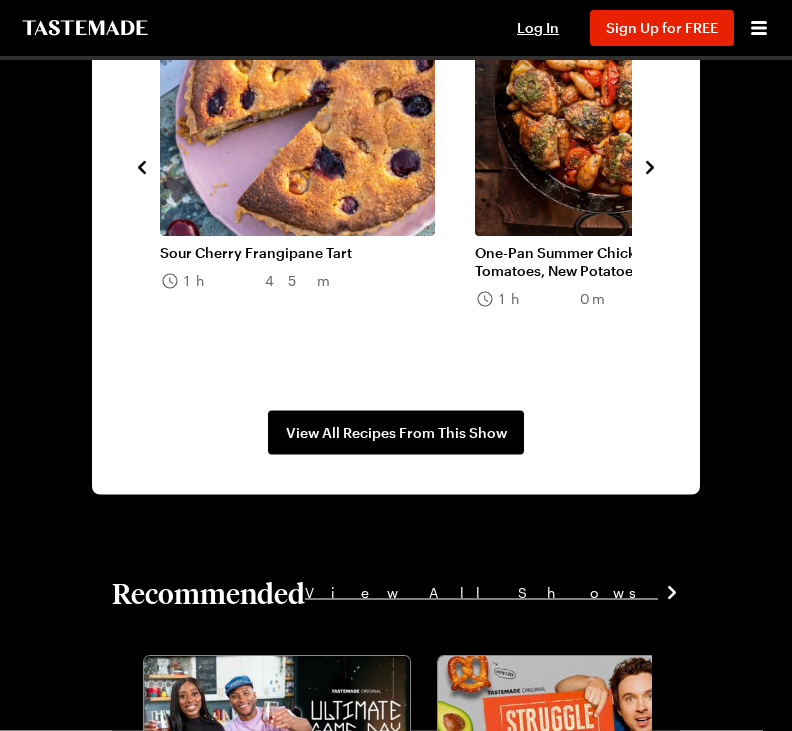 click on "View All Recipes From This Show" at bounding box center (396, 433) 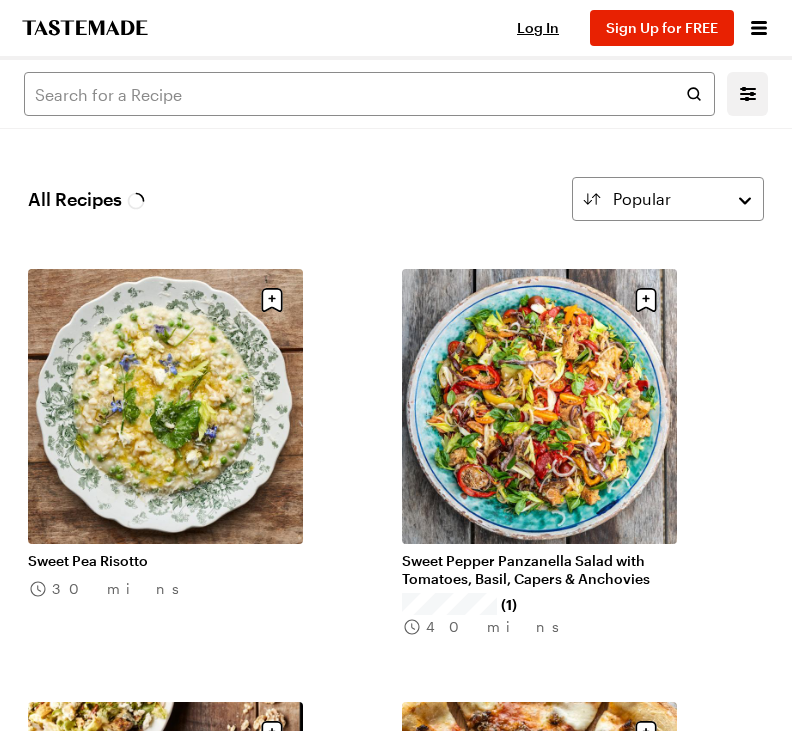 scroll, scrollTop: 0, scrollLeft: 0, axis: both 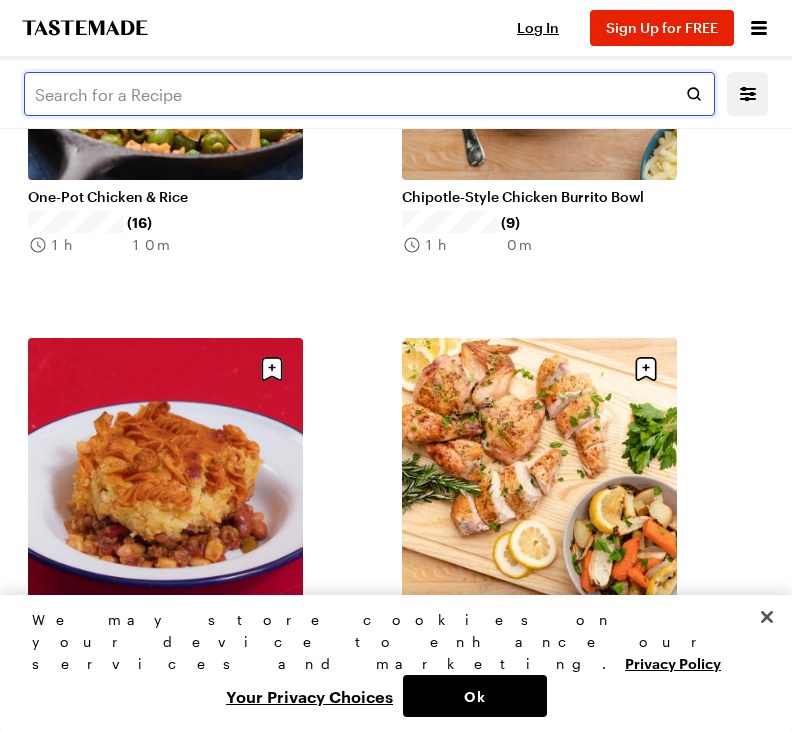 click at bounding box center (369, 94) 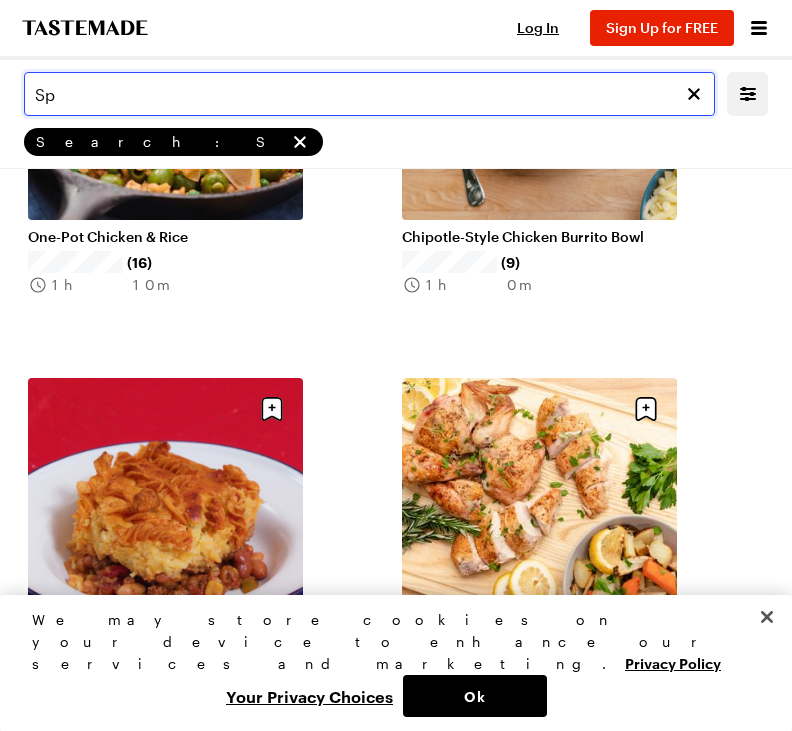 scroll, scrollTop: 0, scrollLeft: 0, axis: both 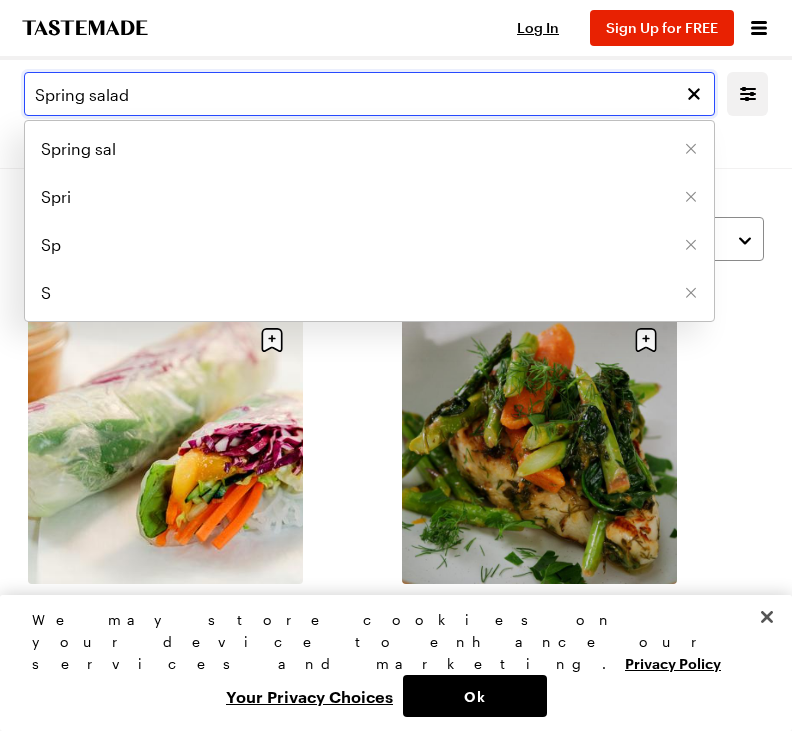 type on "Spring salad" 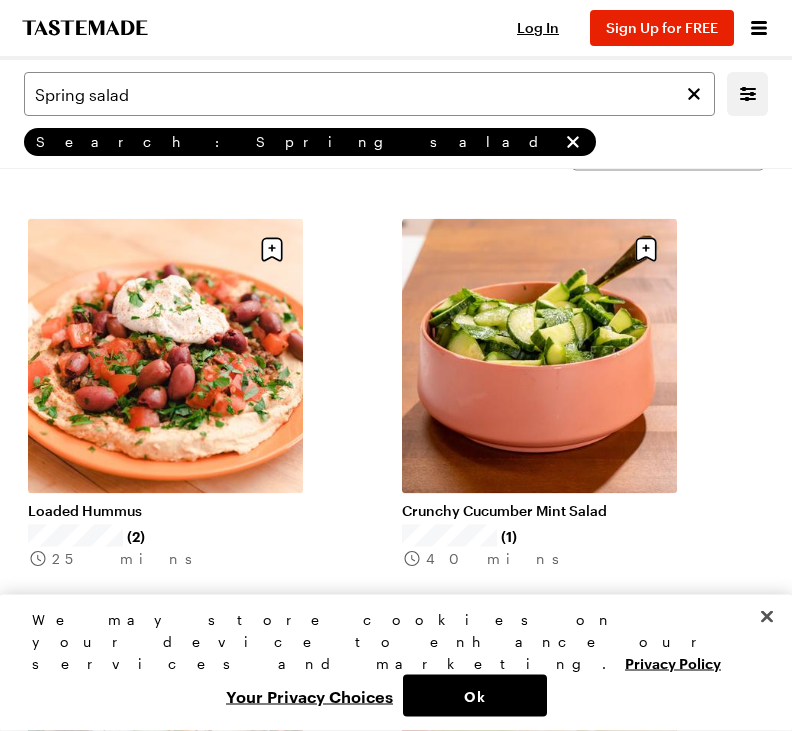 scroll, scrollTop: 0, scrollLeft: 0, axis: both 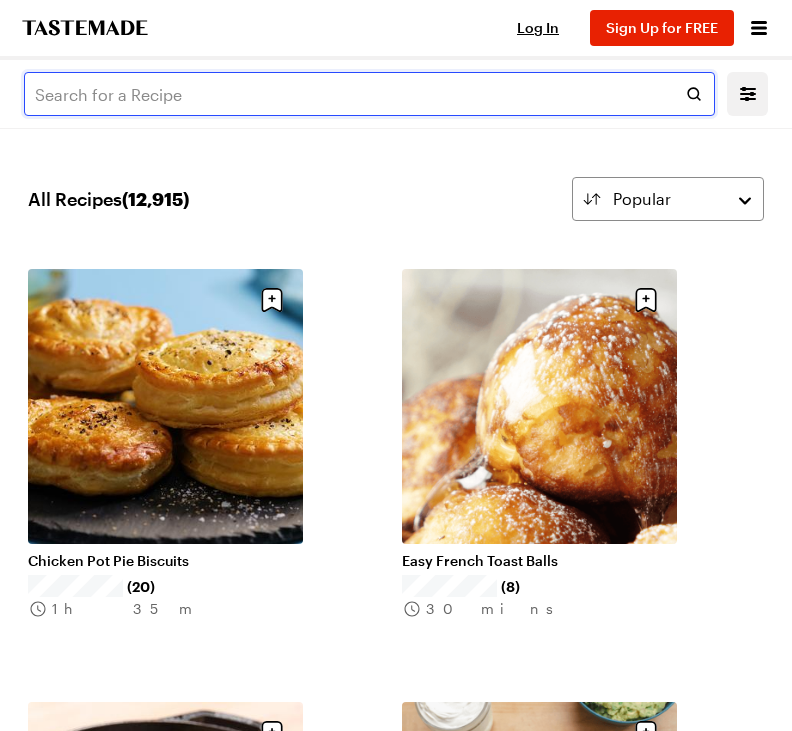 click at bounding box center (369, 94) 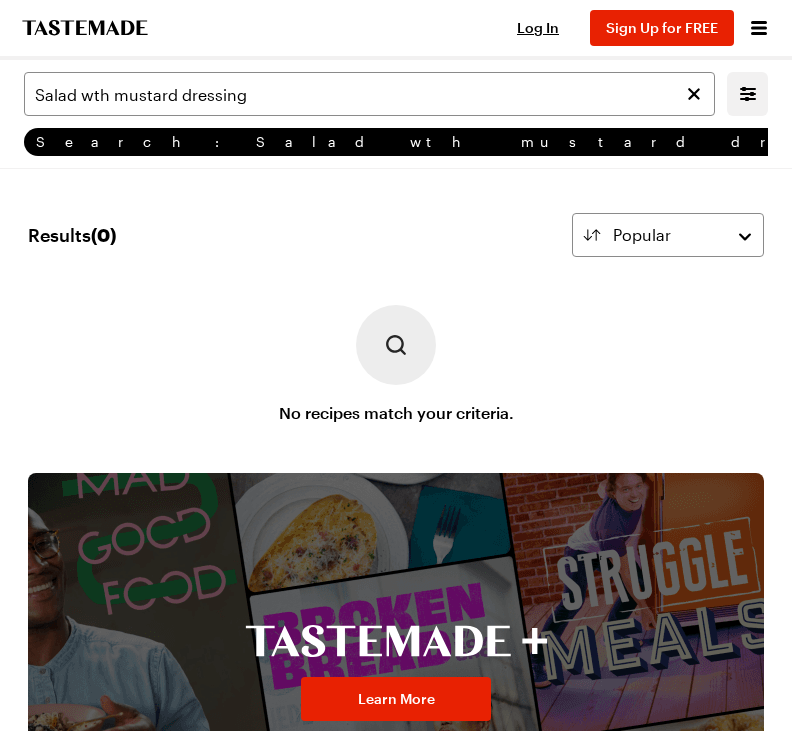 scroll, scrollTop: 0, scrollLeft: 0, axis: both 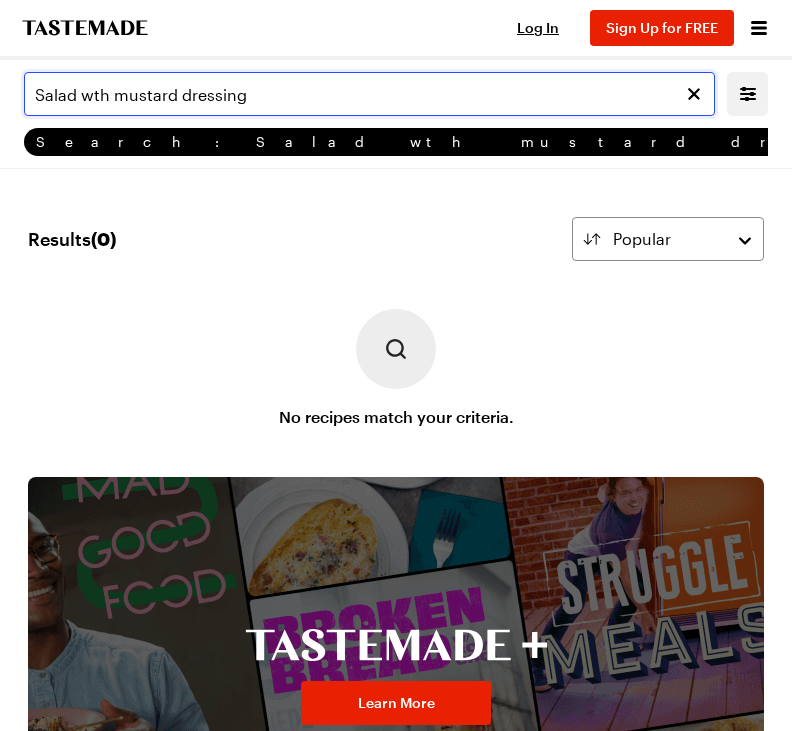 click on "Salad wth mustard dressing" at bounding box center [369, 94] 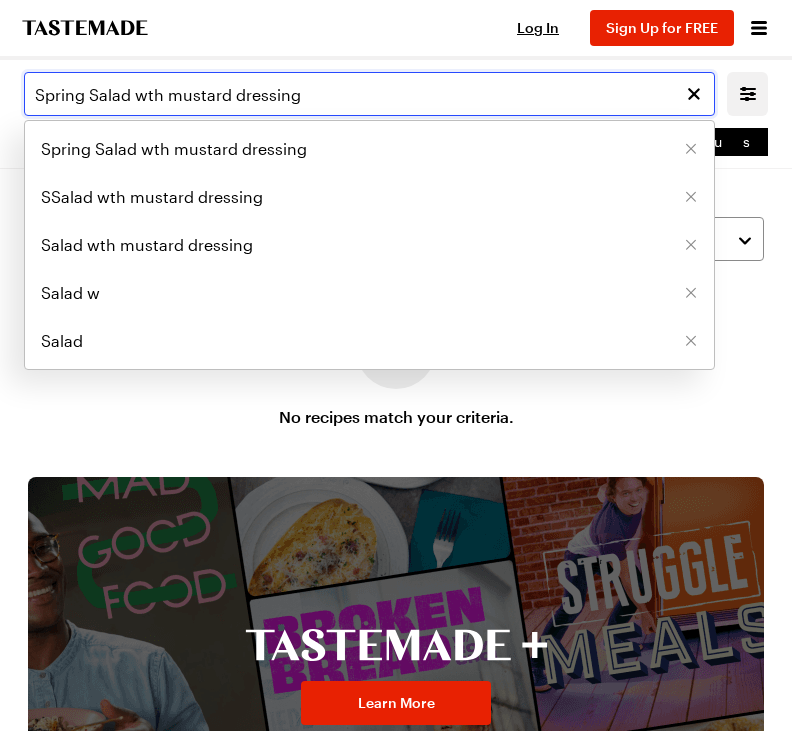 click on "Spring Salad wth mustard dressing" at bounding box center (369, 94) 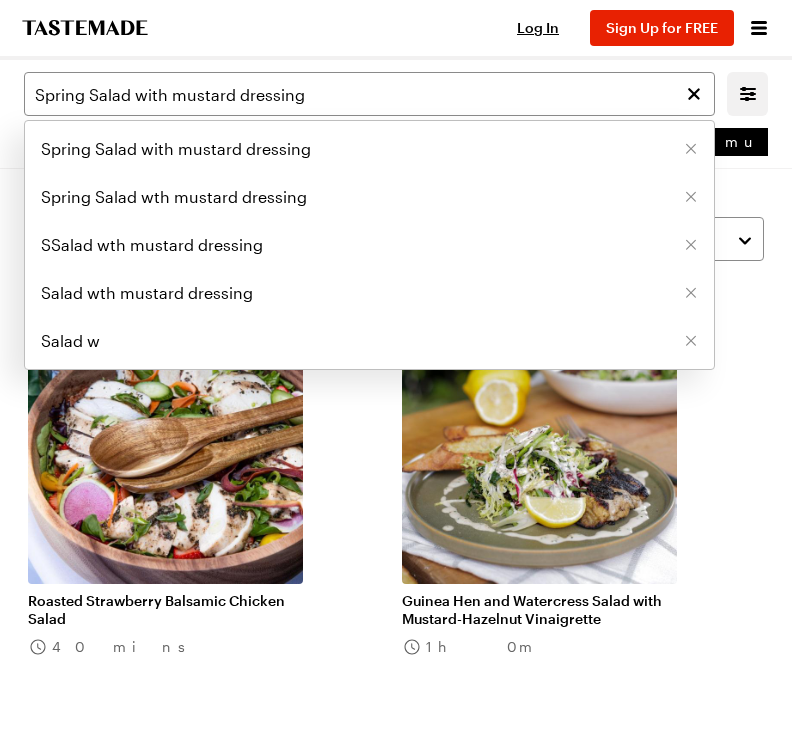 click on "Spring Salad wth mustard dressing" at bounding box center [174, 197] 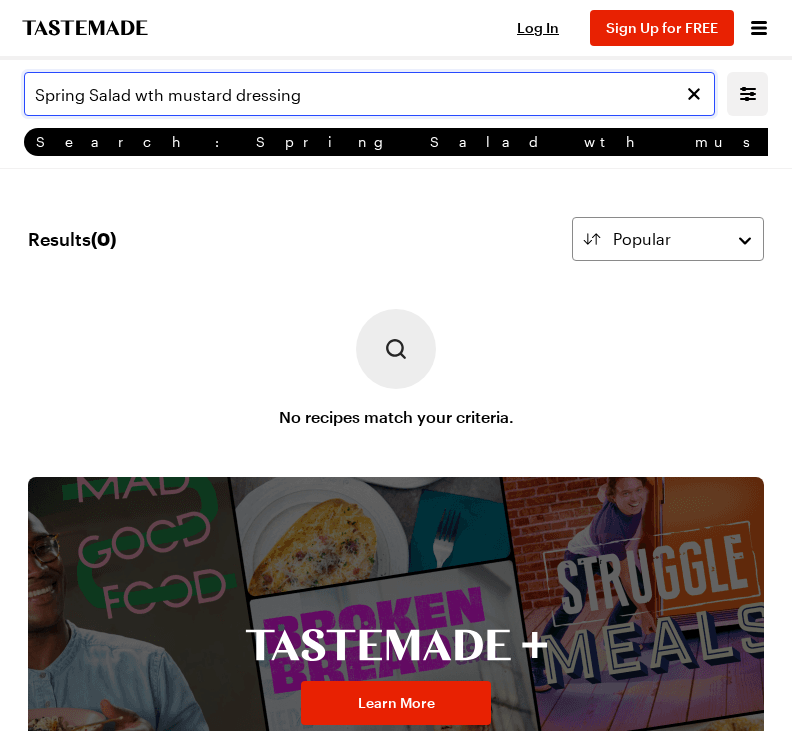click on "Spring Salad wth mustard dressing" at bounding box center [369, 94] 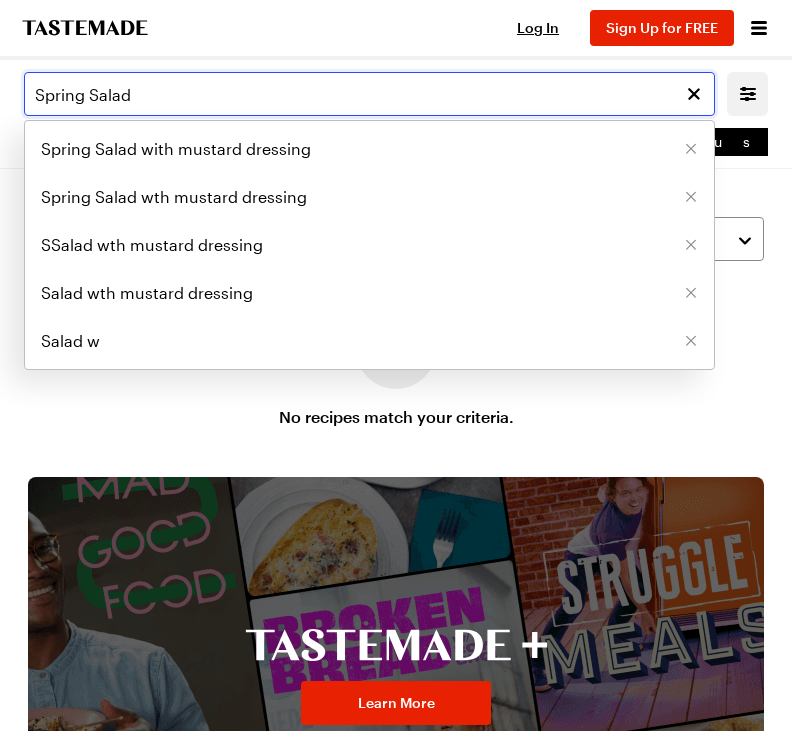 type on "Spring Salad" 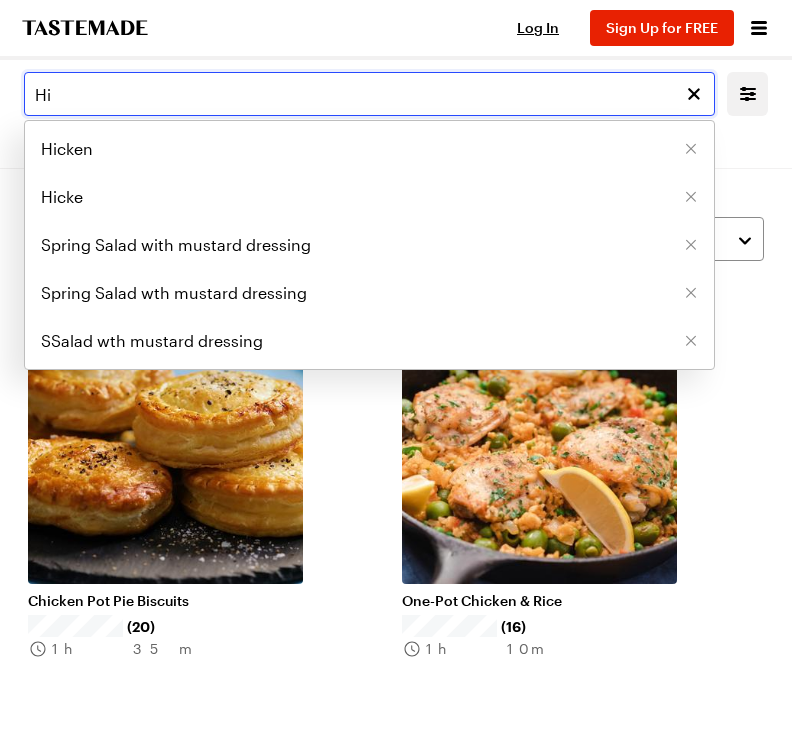 type on "H" 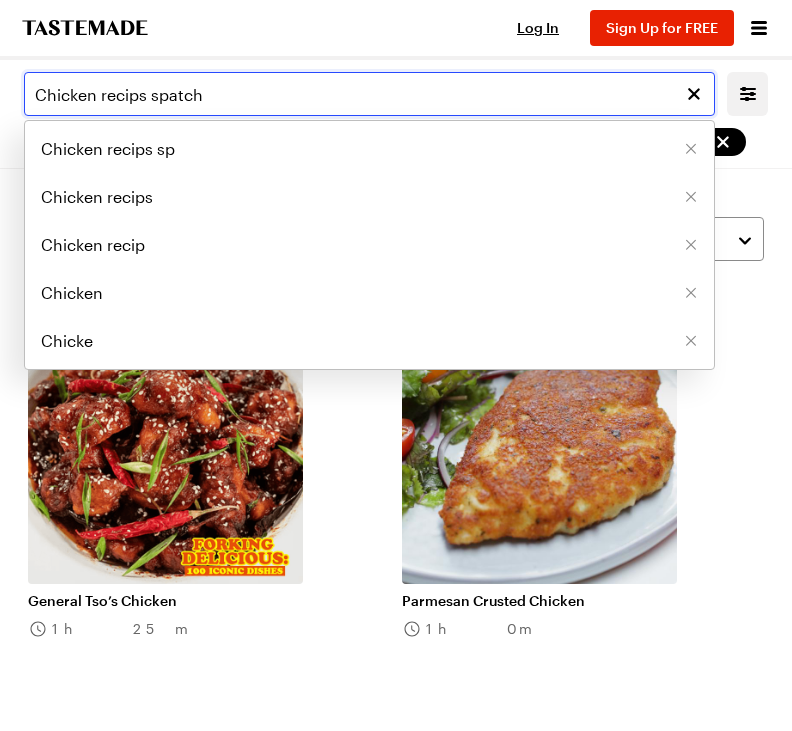 type on "Chicken recips spatch" 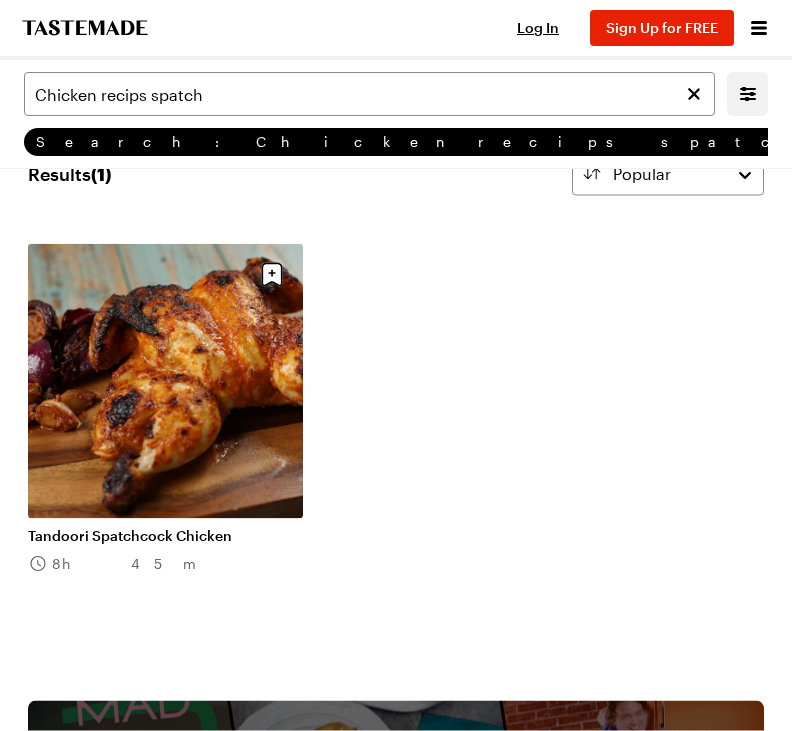 scroll, scrollTop: 66, scrollLeft: 0, axis: vertical 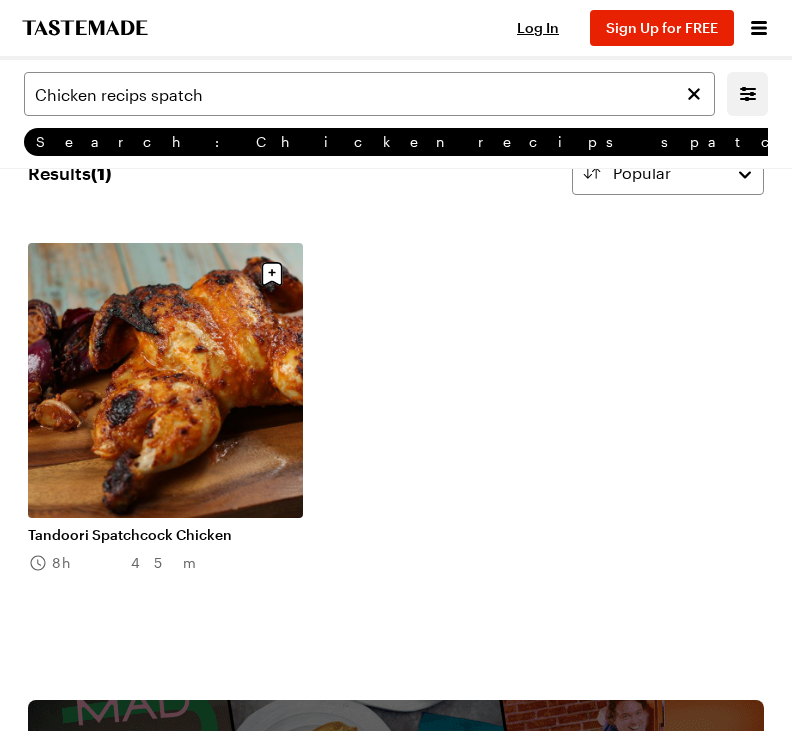 click on "Tandoori Spatchcock Chicken" at bounding box center [165, 535] 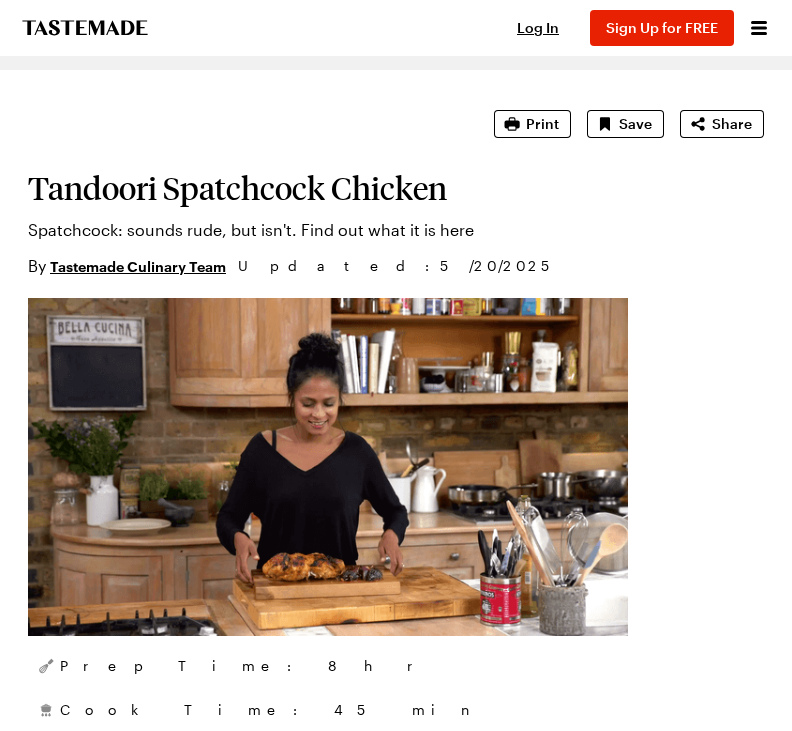 scroll, scrollTop: 0, scrollLeft: 0, axis: both 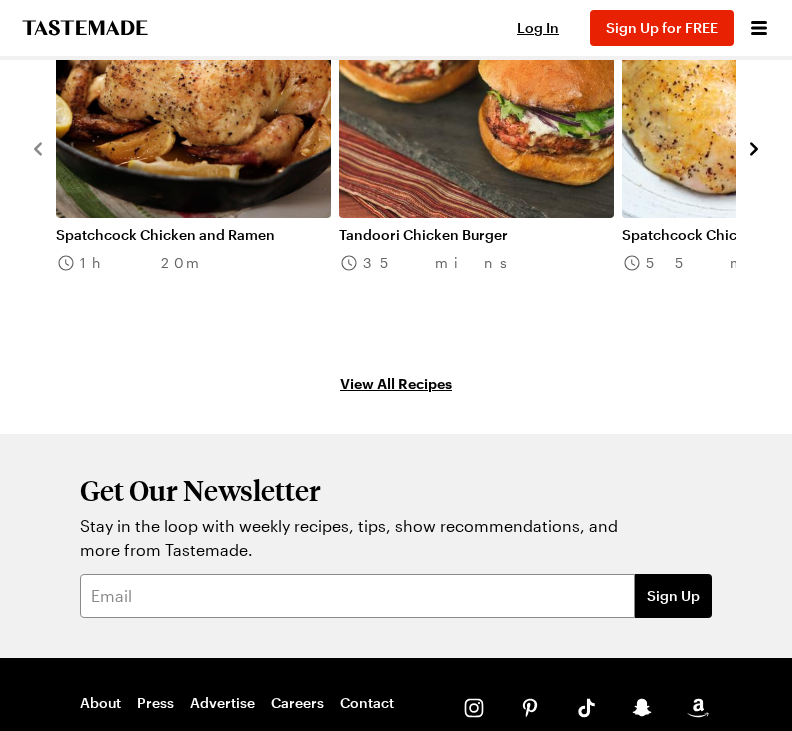 click on "View All Recipes" at bounding box center (396, 383) 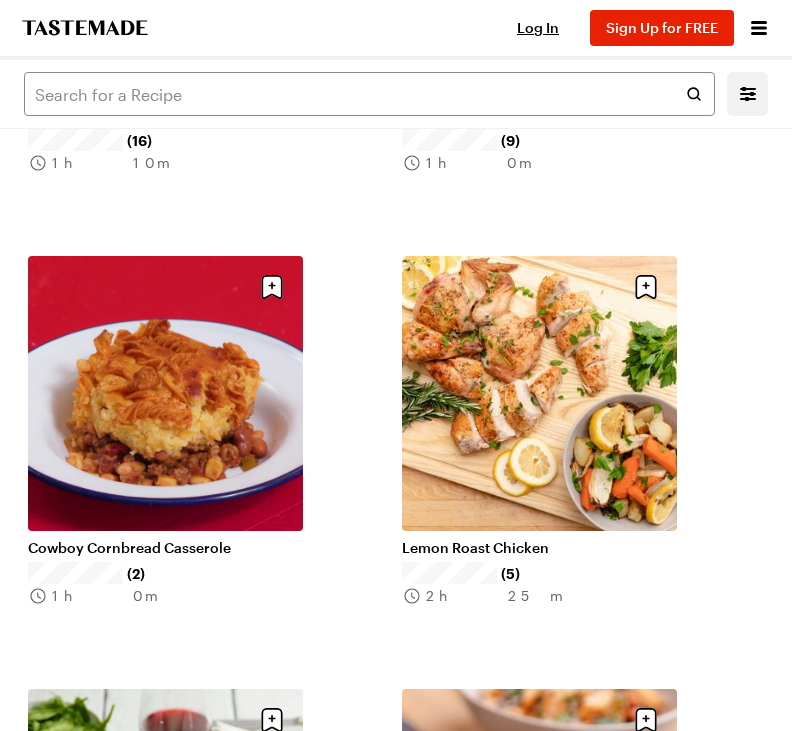 scroll, scrollTop: 0, scrollLeft: 0, axis: both 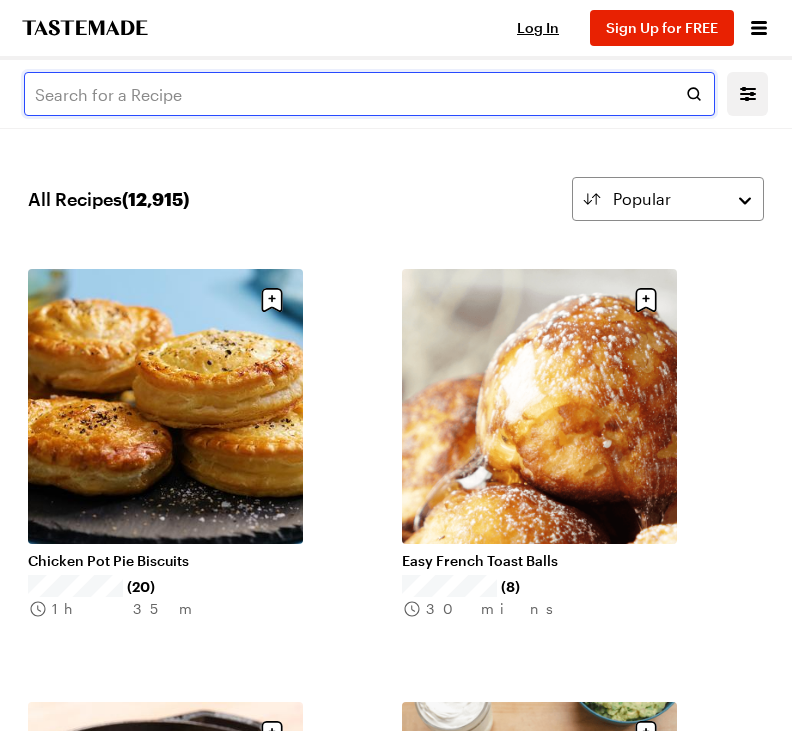 click at bounding box center [369, 94] 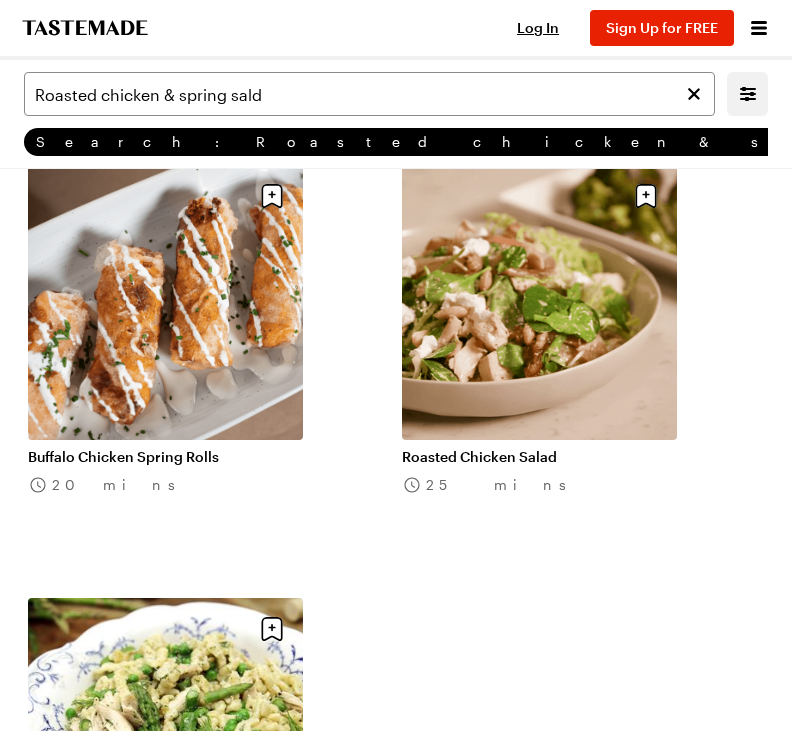 scroll, scrollTop: 0, scrollLeft: 0, axis: both 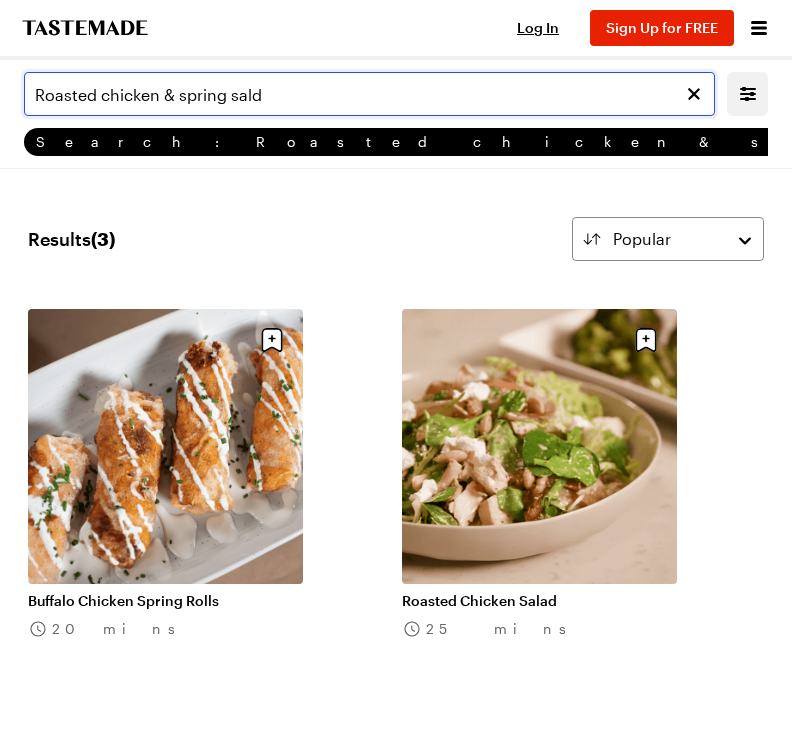 click on "Roasted chicken & spring sald" at bounding box center (369, 94) 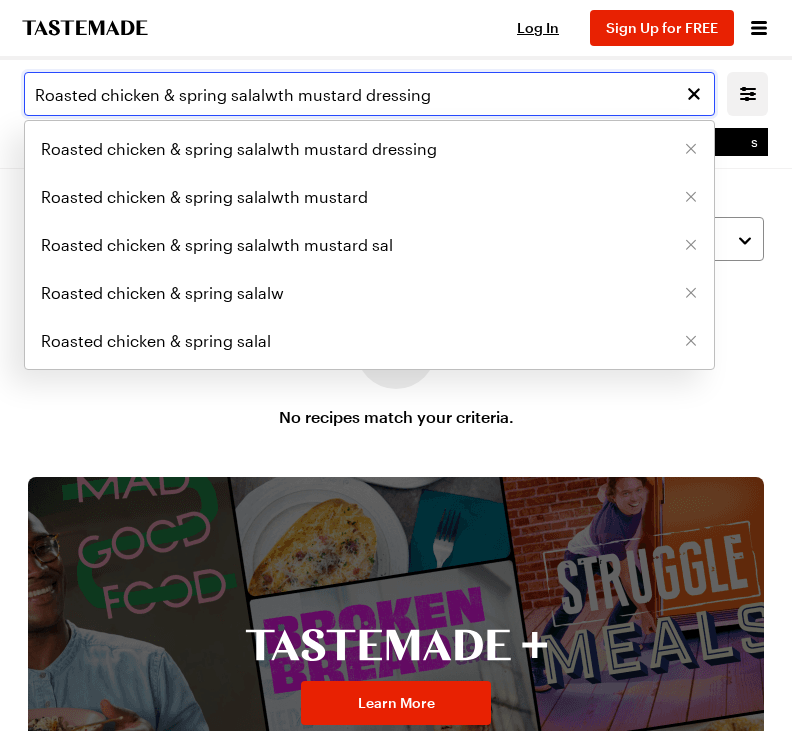 type on "Roasted chicken & spring salalwth mustard dressing" 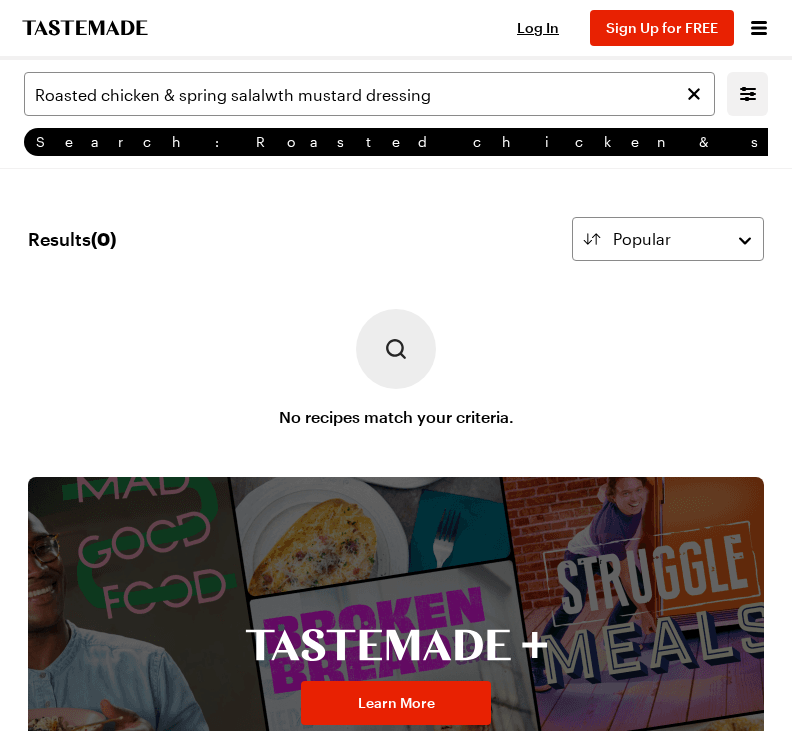 click 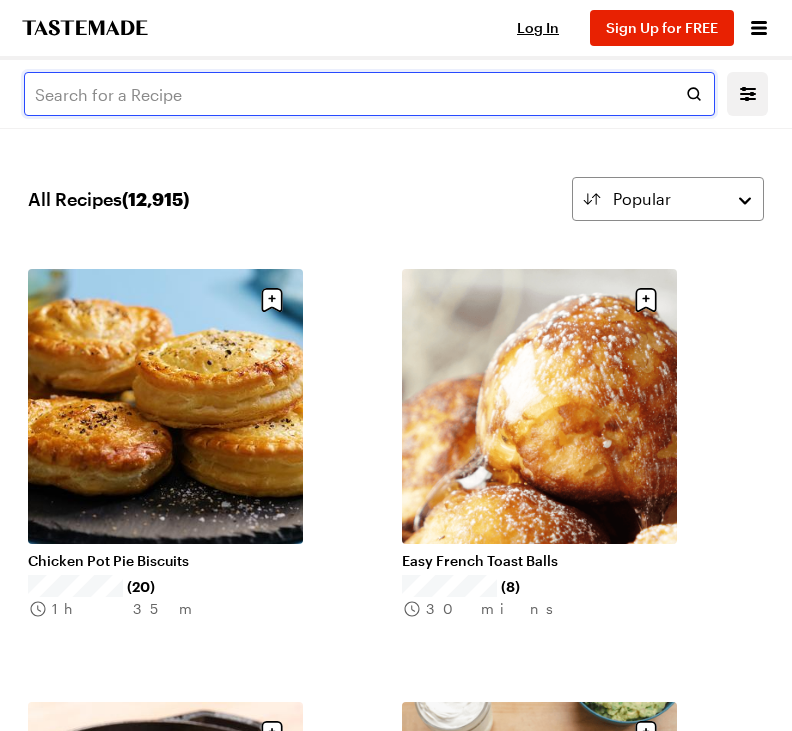 click at bounding box center [369, 94] 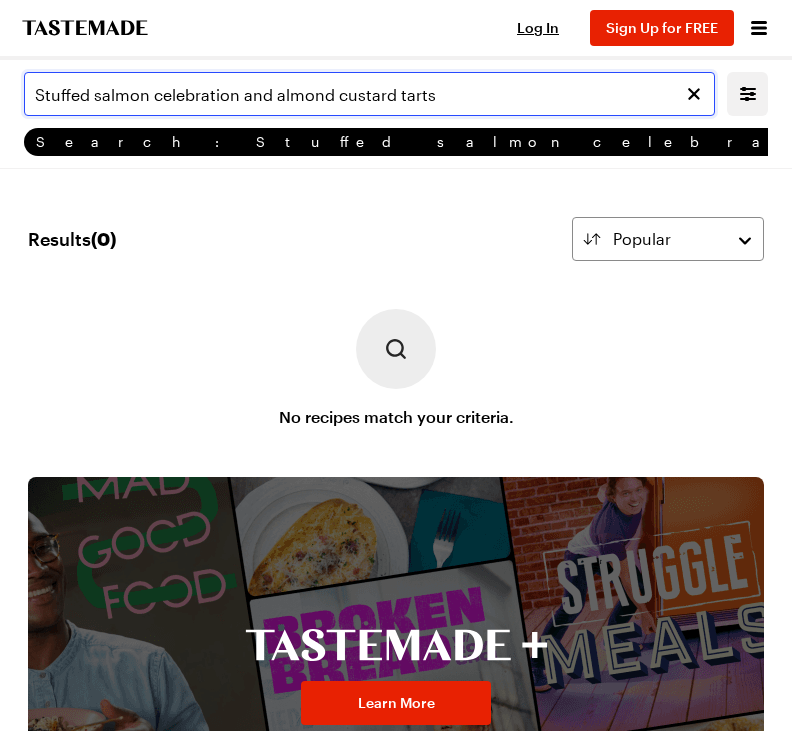 click on "Stuffed salmon celebration and almond custard tarts" at bounding box center (369, 94) 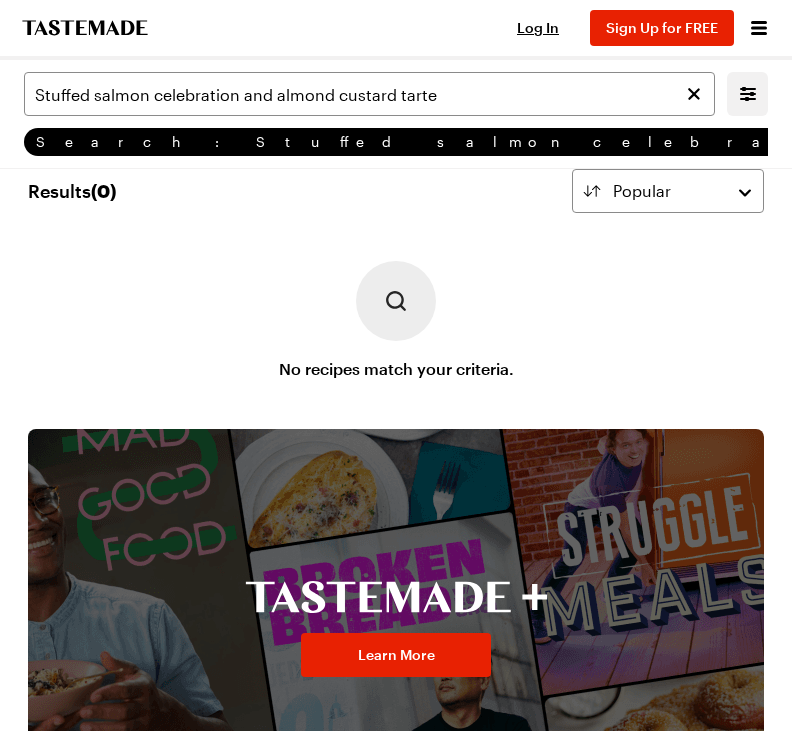 scroll, scrollTop: 0, scrollLeft: 0, axis: both 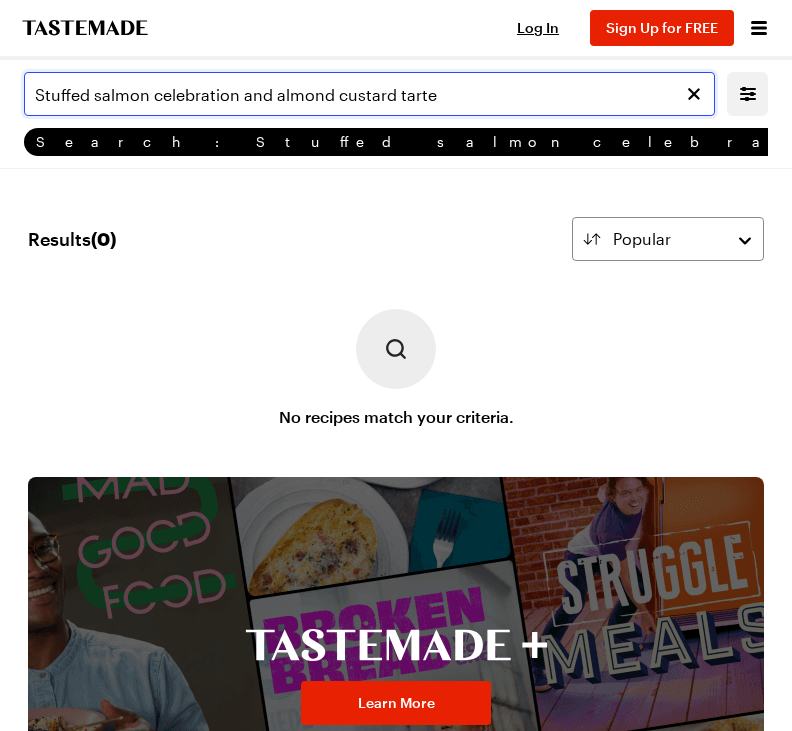 click on "Stuffed salmon celebration and almond custard tarte" at bounding box center (369, 94) 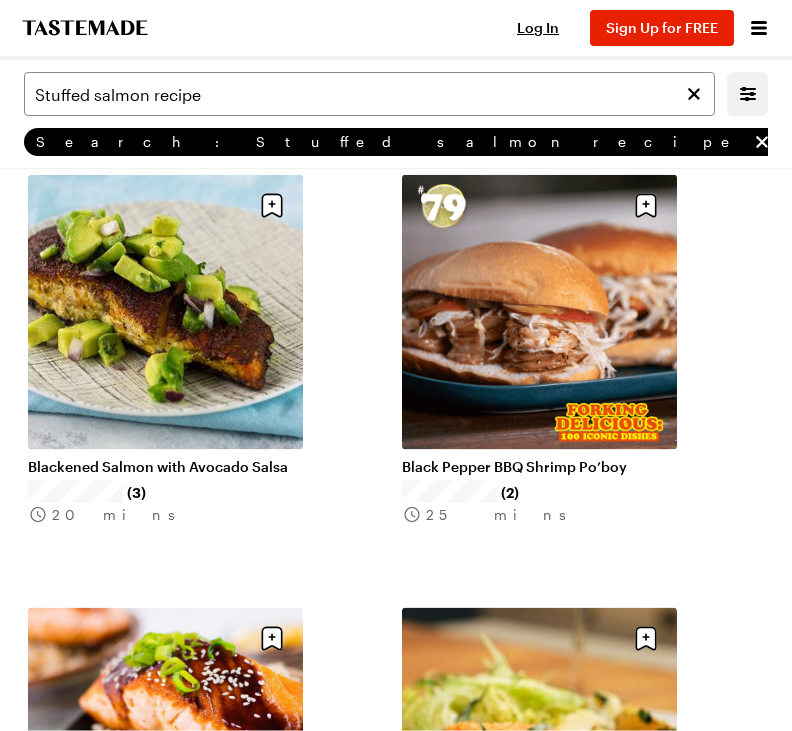 scroll, scrollTop: 0, scrollLeft: 0, axis: both 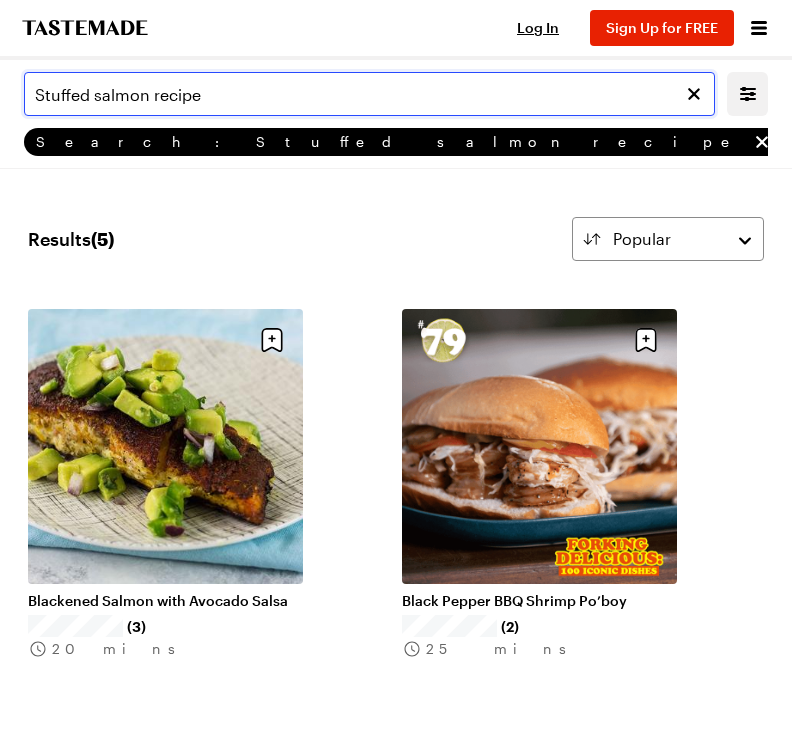 click on "Stuffed salmon recipe" at bounding box center (369, 94) 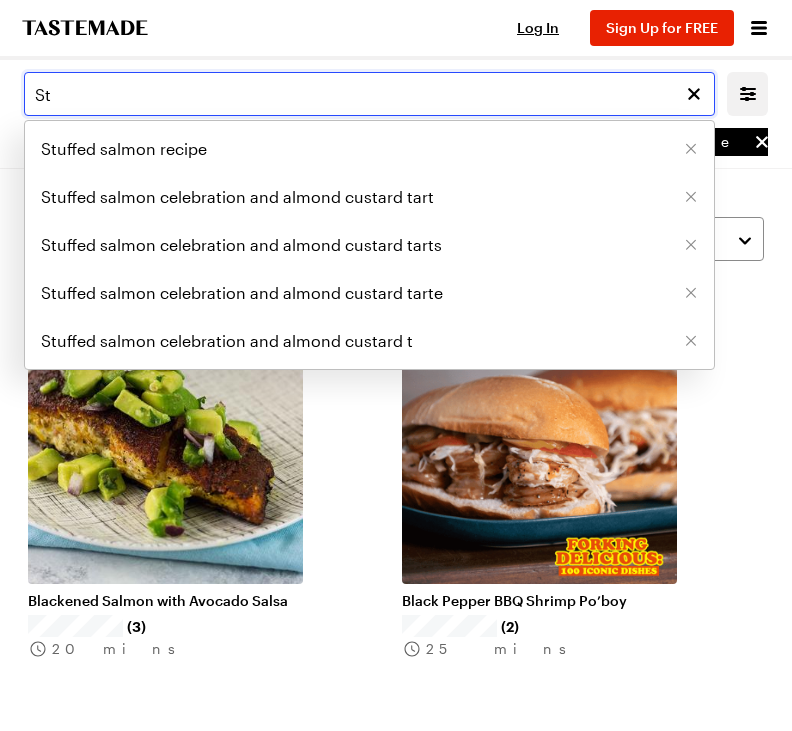 type on "S" 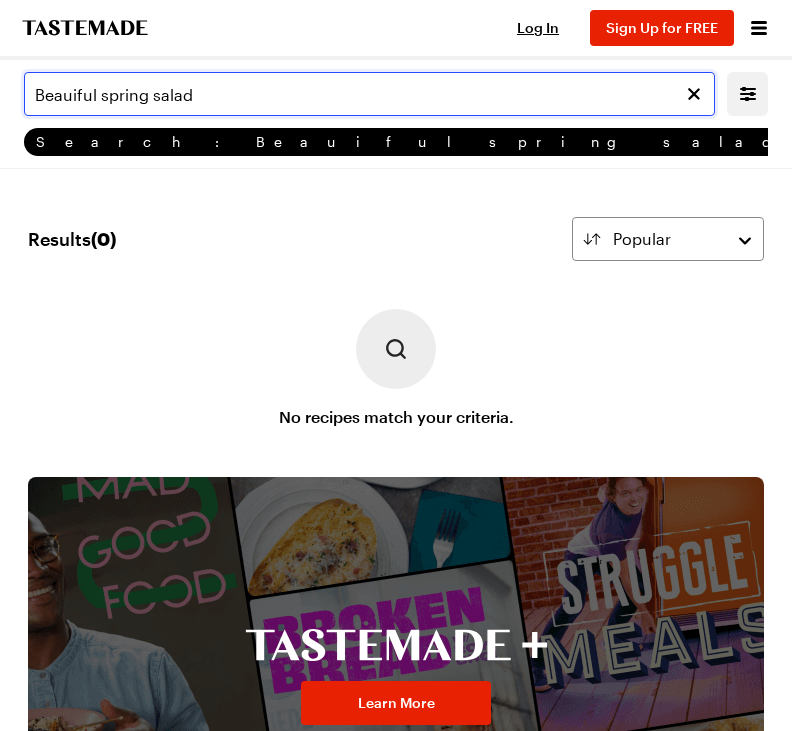 click on "Beauiful spring salad" at bounding box center [369, 94] 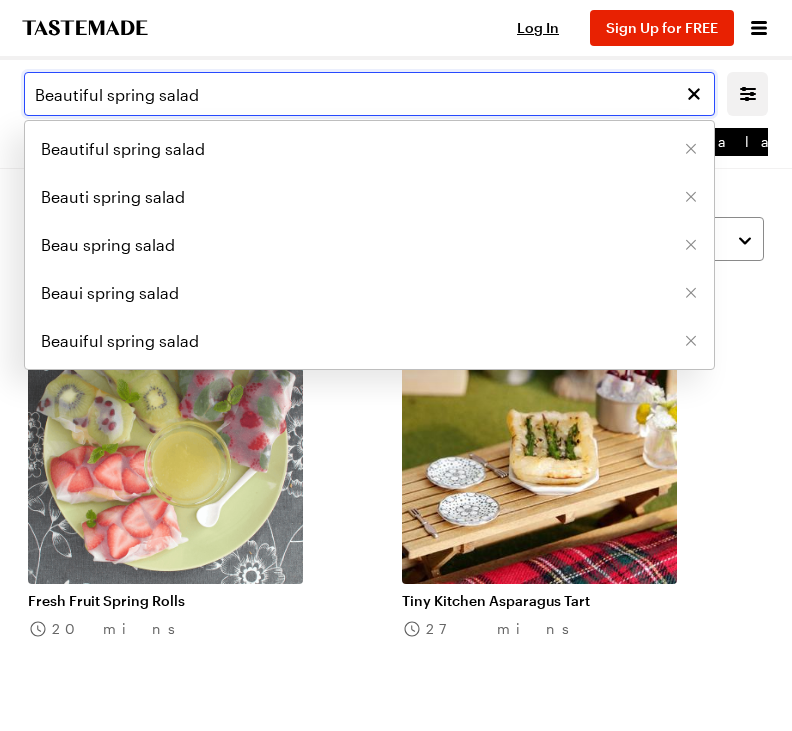 type on "Beautiful spring salad" 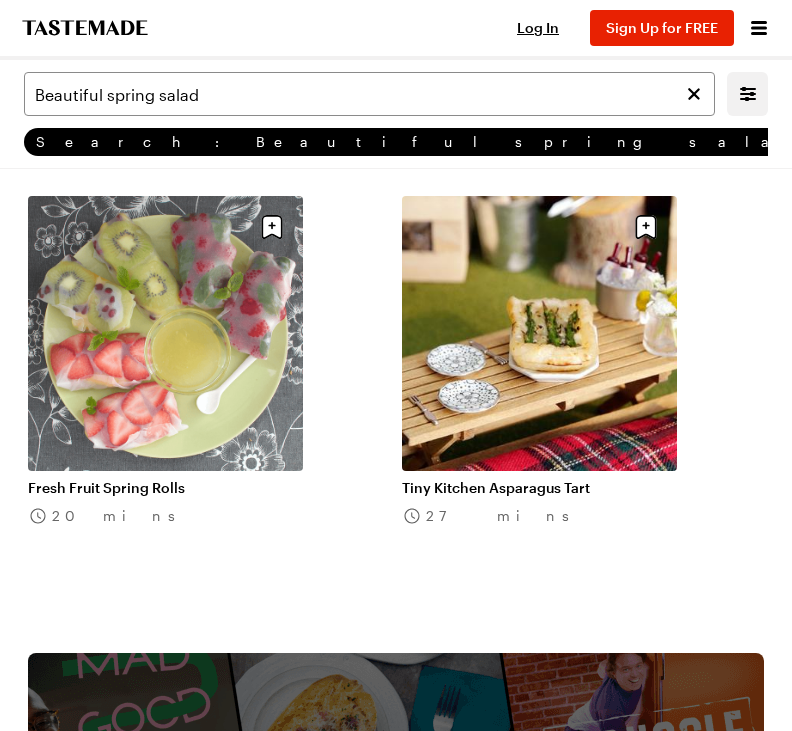 scroll, scrollTop: 0, scrollLeft: 0, axis: both 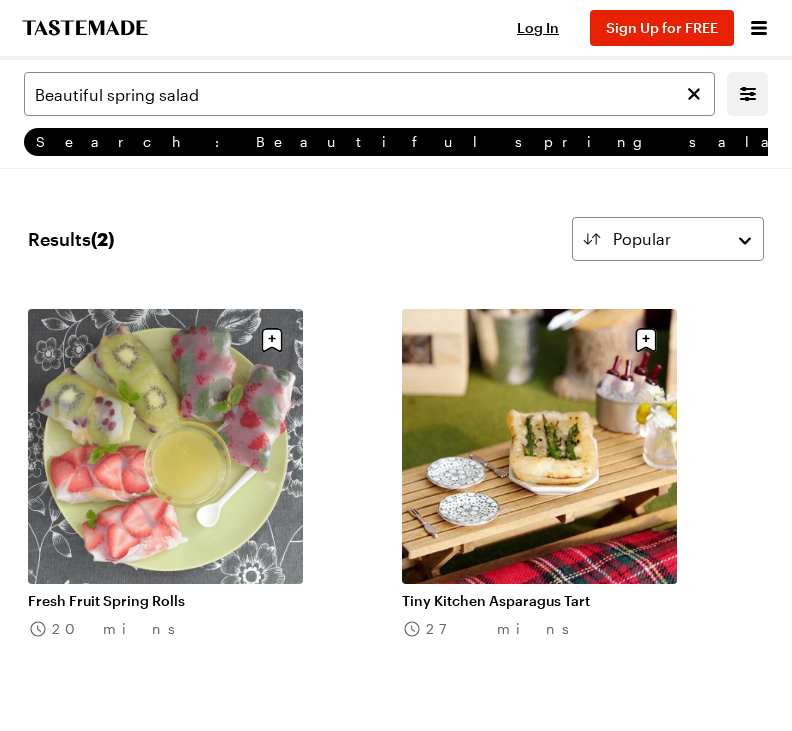 click 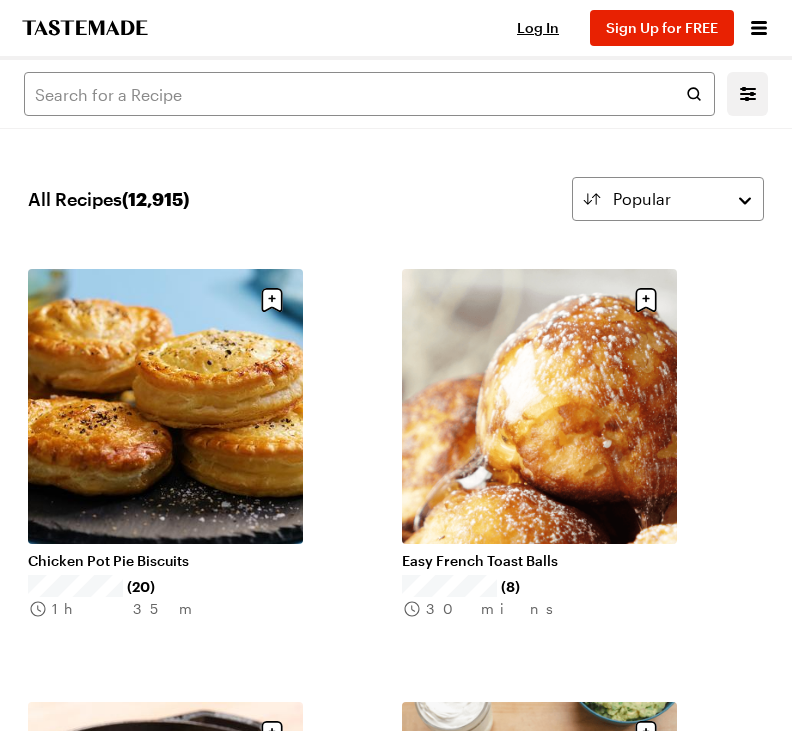click on "( 12,915 )" at bounding box center [155, 199] 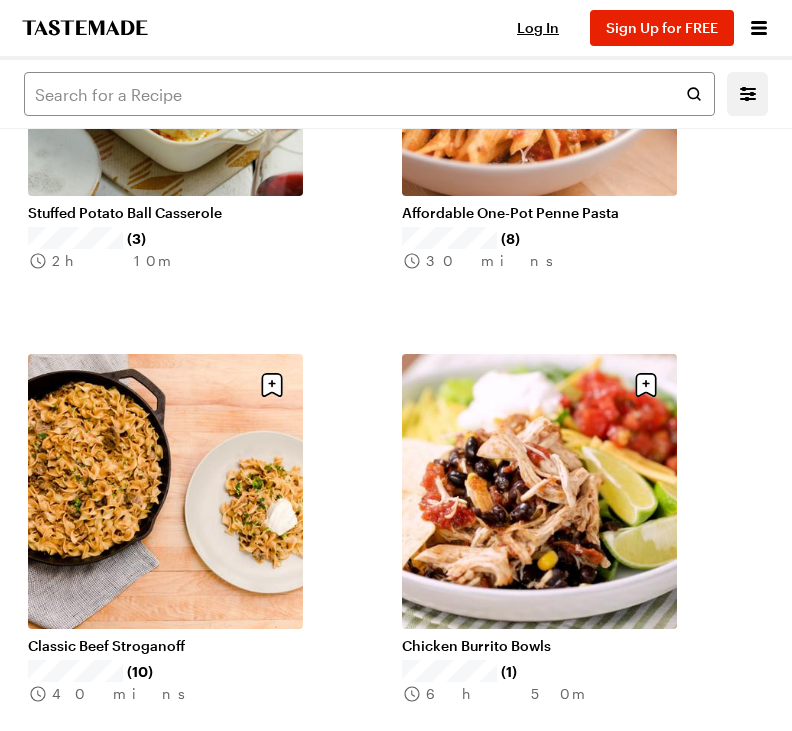 scroll, scrollTop: 1646, scrollLeft: 0, axis: vertical 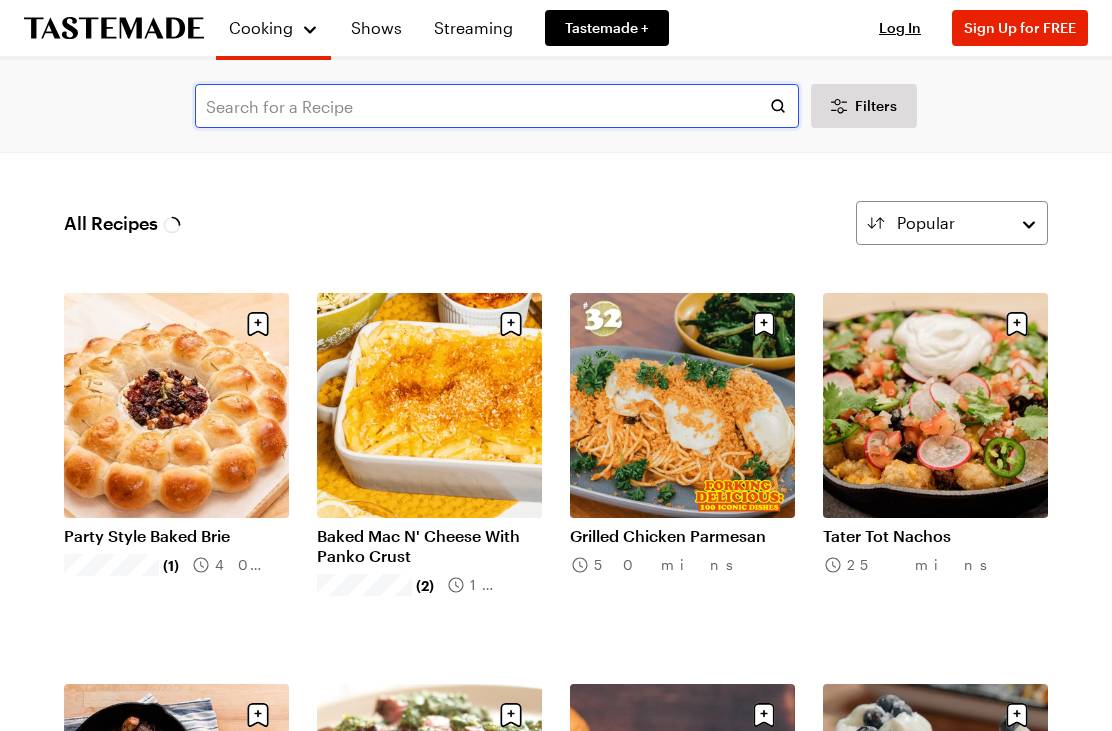click at bounding box center [497, 106] 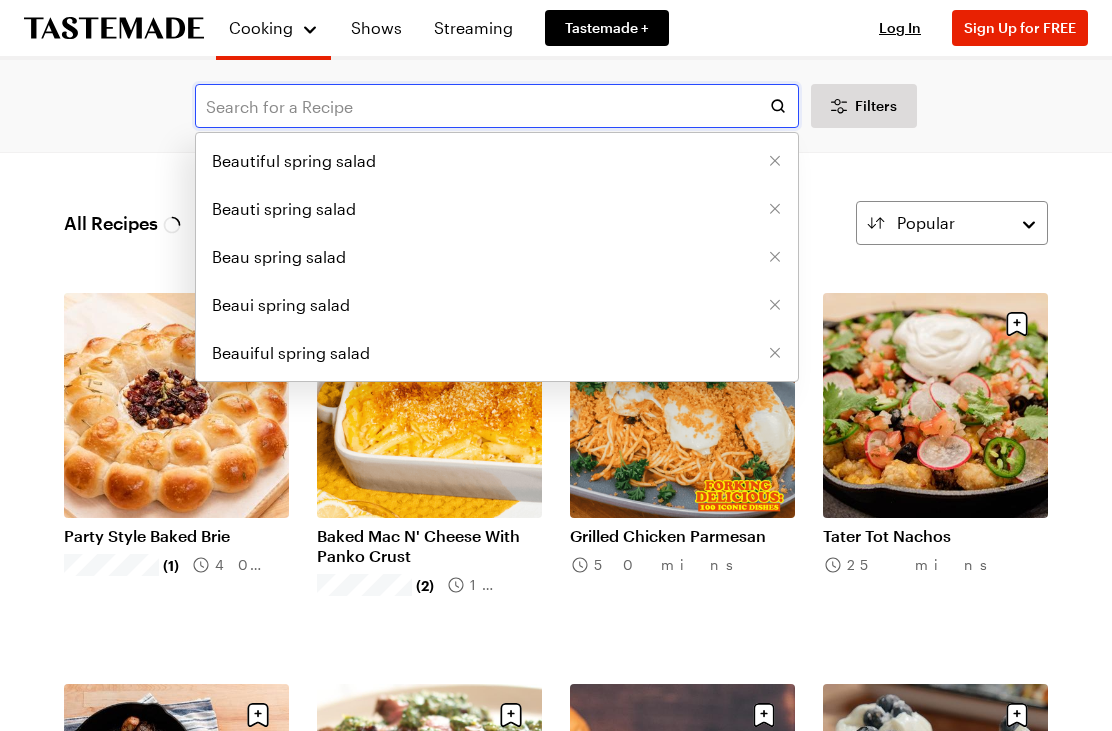 scroll, scrollTop: 0, scrollLeft: 0, axis: both 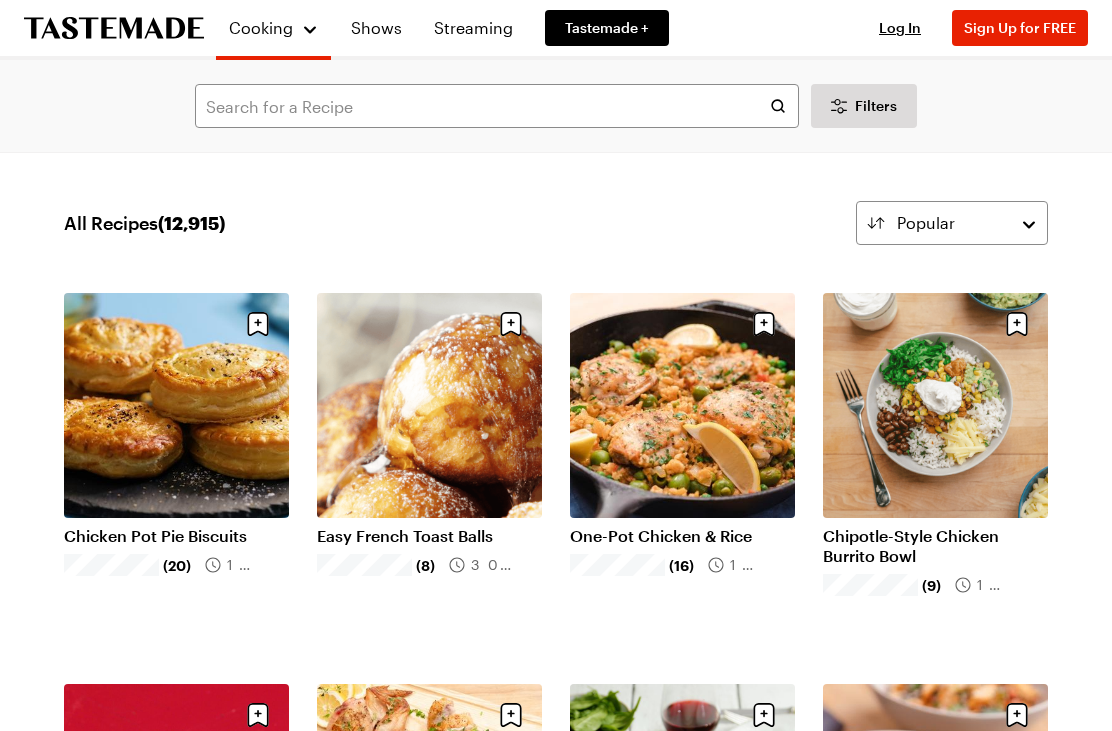 click on "Cooking Shows Streaming Tastemade + Log In Sign Up Log In Sign Up for FREE" at bounding box center [556, 28] 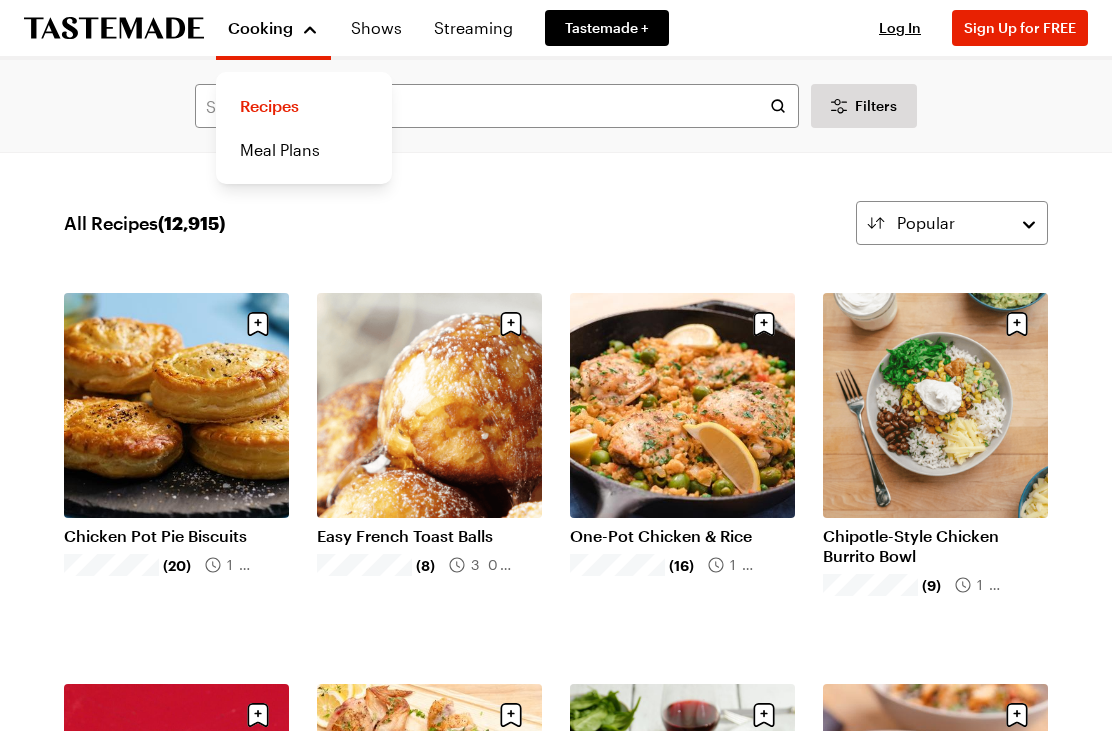 click on "Recipes" at bounding box center [304, 106] 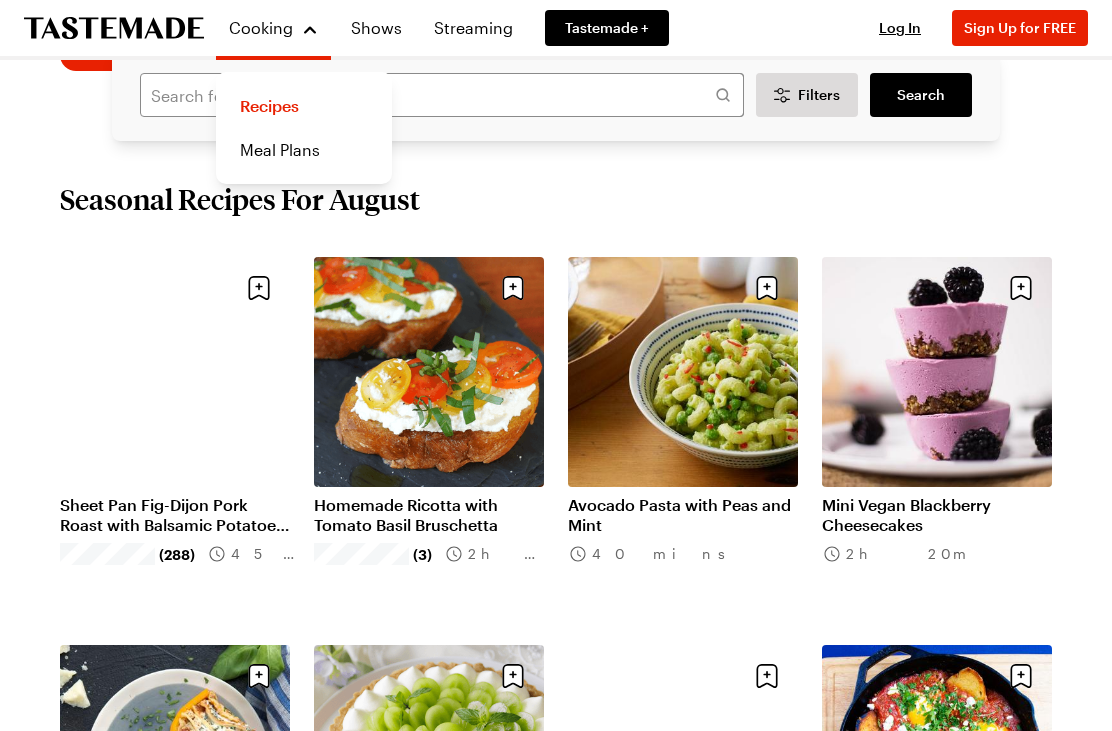 scroll, scrollTop: 0, scrollLeft: 0, axis: both 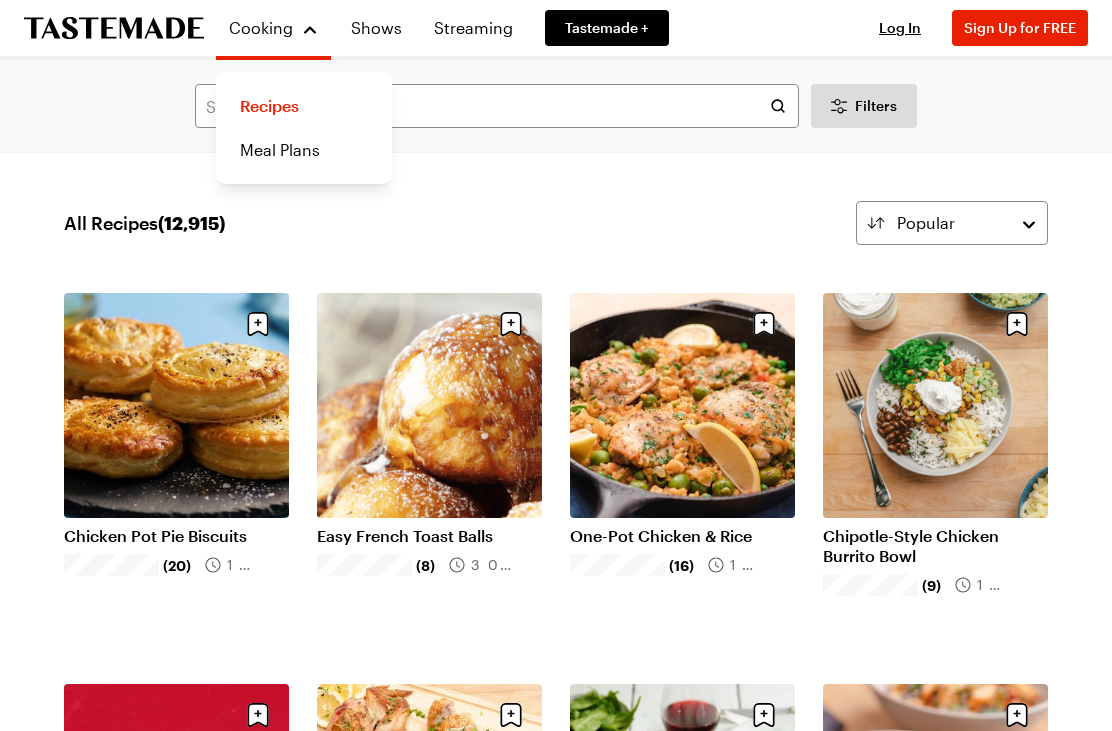 click on "Streaming" at bounding box center [473, 28] 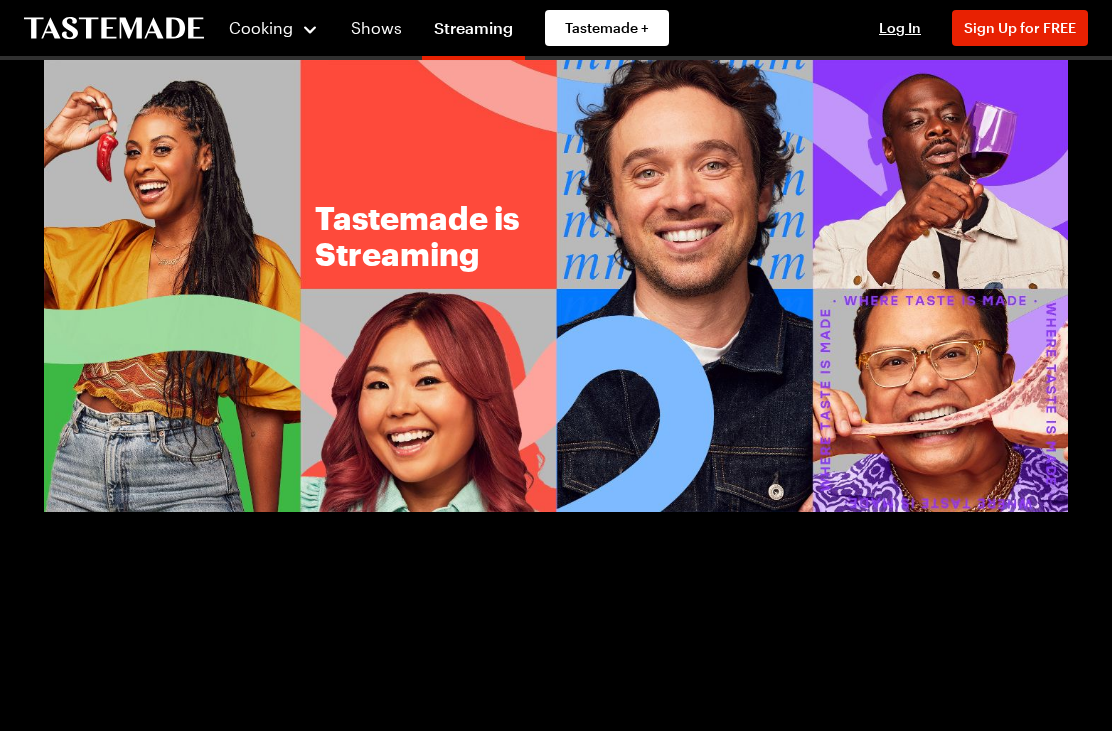 click on "Tastemade is Streaming Where Taste Is Made Video Player is loading. Play Video Pause Unmute Current Time  0:00 / Duration  0:30 Loaded :  11.16% Stream Type  LIVE Seek to live, currently behind live LIVE Remaining Time  - 0:30   1x Playback Rate Chapters Chapters Descriptions descriptions off , selected Captions captions off Unknown  Captions , selected Audio Track Unknown , selected Picture-in-Picture Fullscreen This is a modal window. Beginning of dialog window. Escape will cancel and close the window. Text Color White Black Red Green Blue Yellow Magenta Cyan Transparency Opaque Semi-Transparent Background Color Black White Red Green Blue Yellow Magenta Cyan Transparency Opaque Semi-Transparent Transparent Window Color Black White Red Green Blue Yellow Magenta Cyan Transparency Transparent Semi-Transparent Opaque Font Size 50% 75% 100% 125% 150% 175% 200% 300% 400% Text Edge Style None Raised Depressed Uniform Dropshadow Font Family Proportional Sans-Serif Monospace Sans-Serif Proportional Serif Done" at bounding box center (556, 2649) 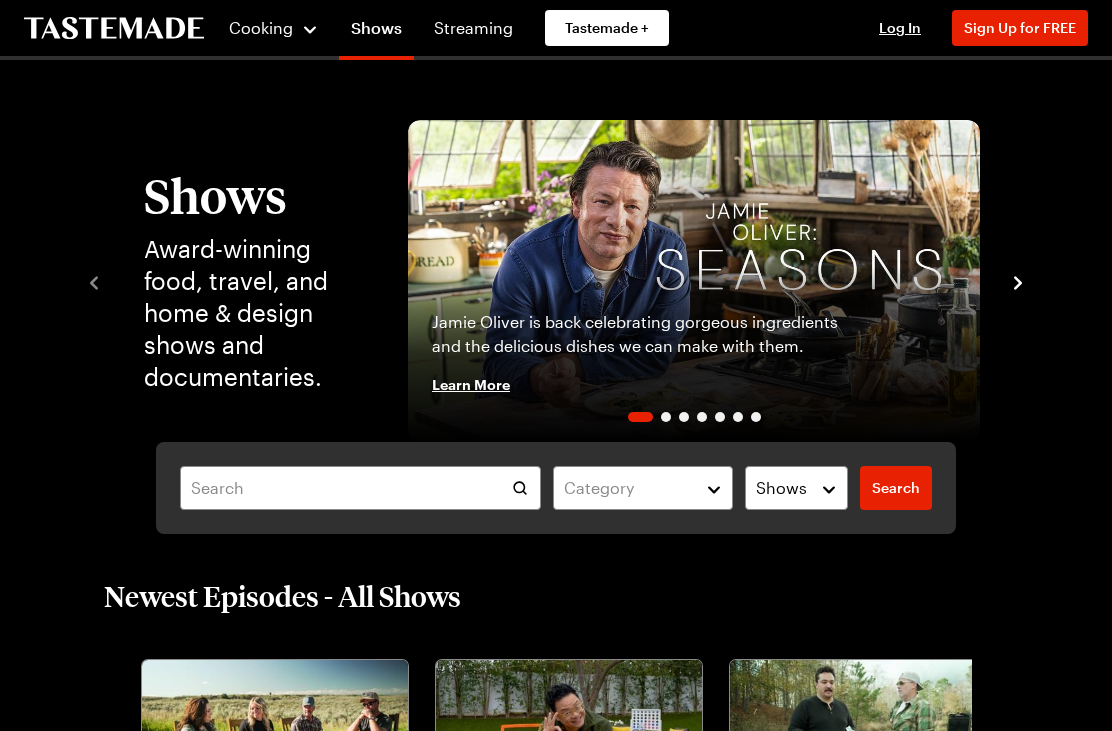 click on "Shows" at bounding box center (376, 32) 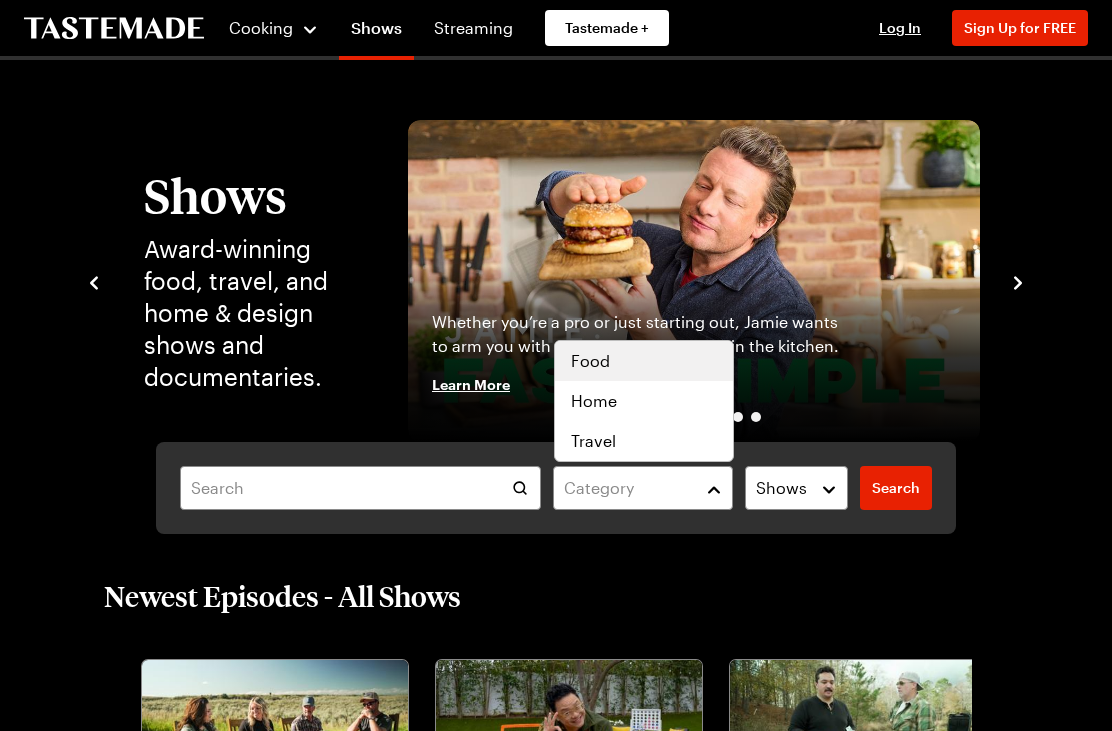 click on "Food" at bounding box center (590, 361) 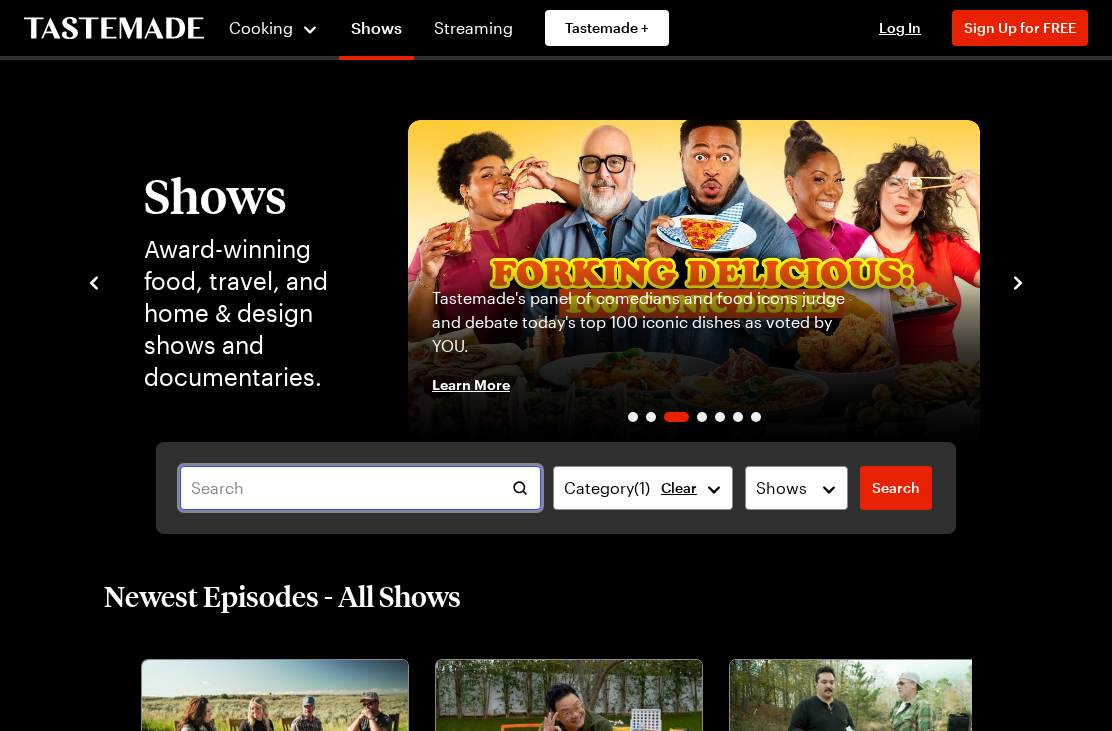 click at bounding box center [360, 488] 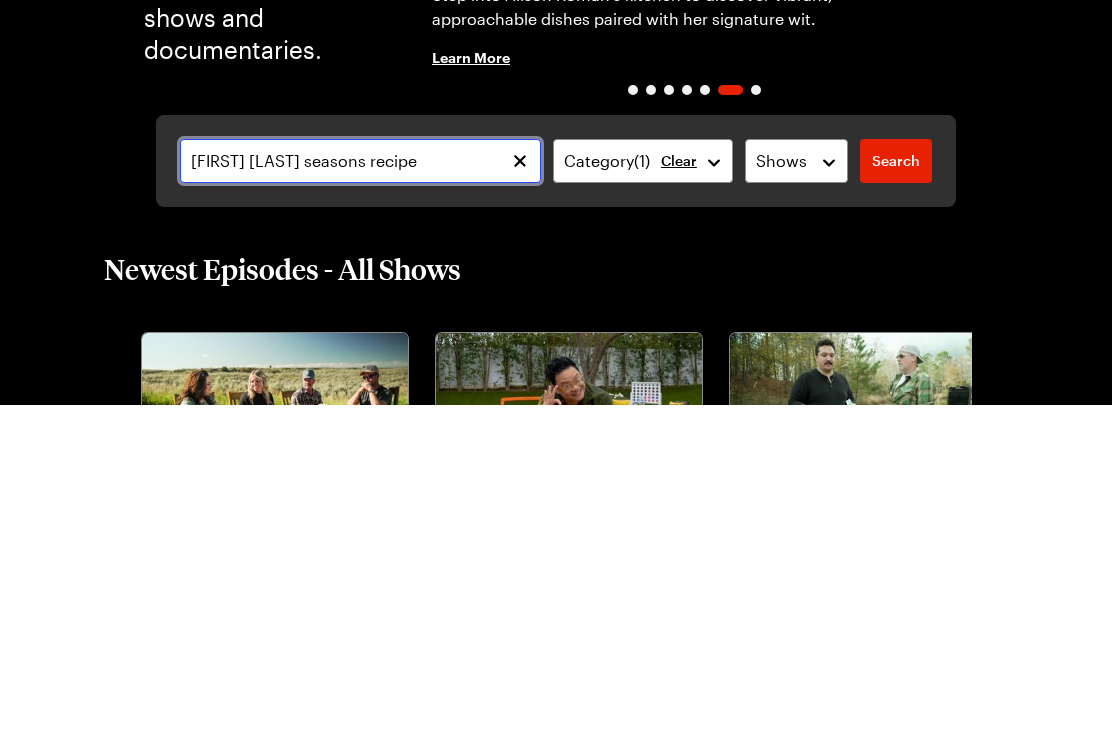 type on "Jamie Oliver seasons recipes" 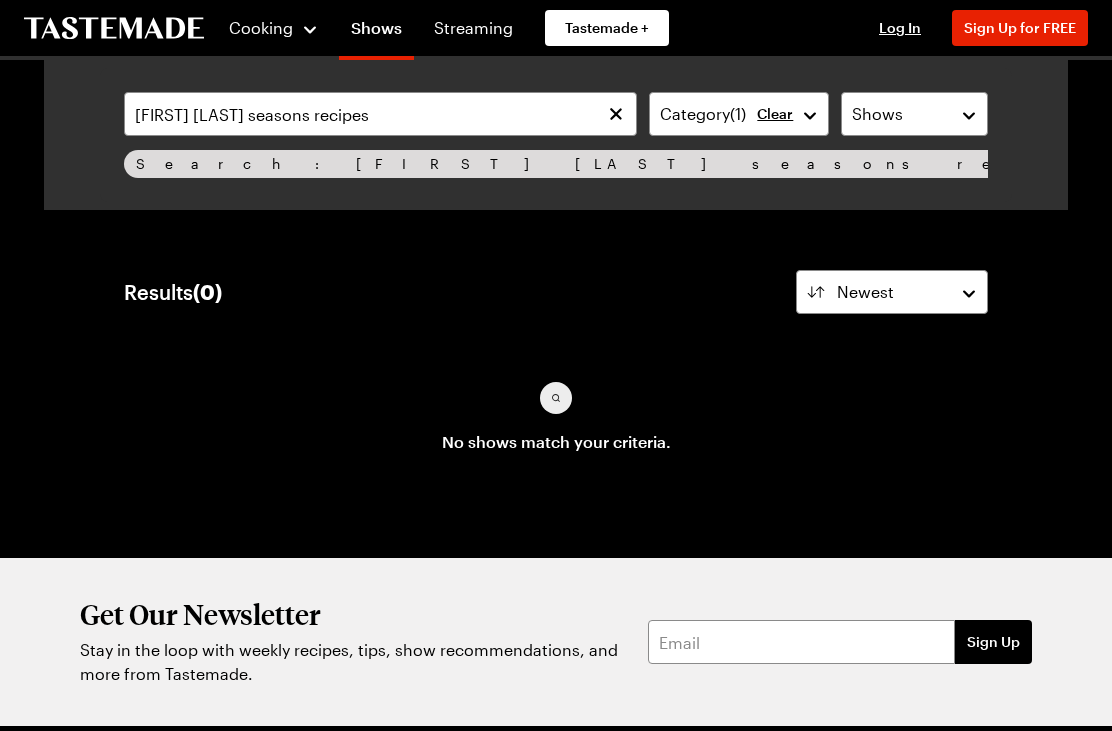 click 